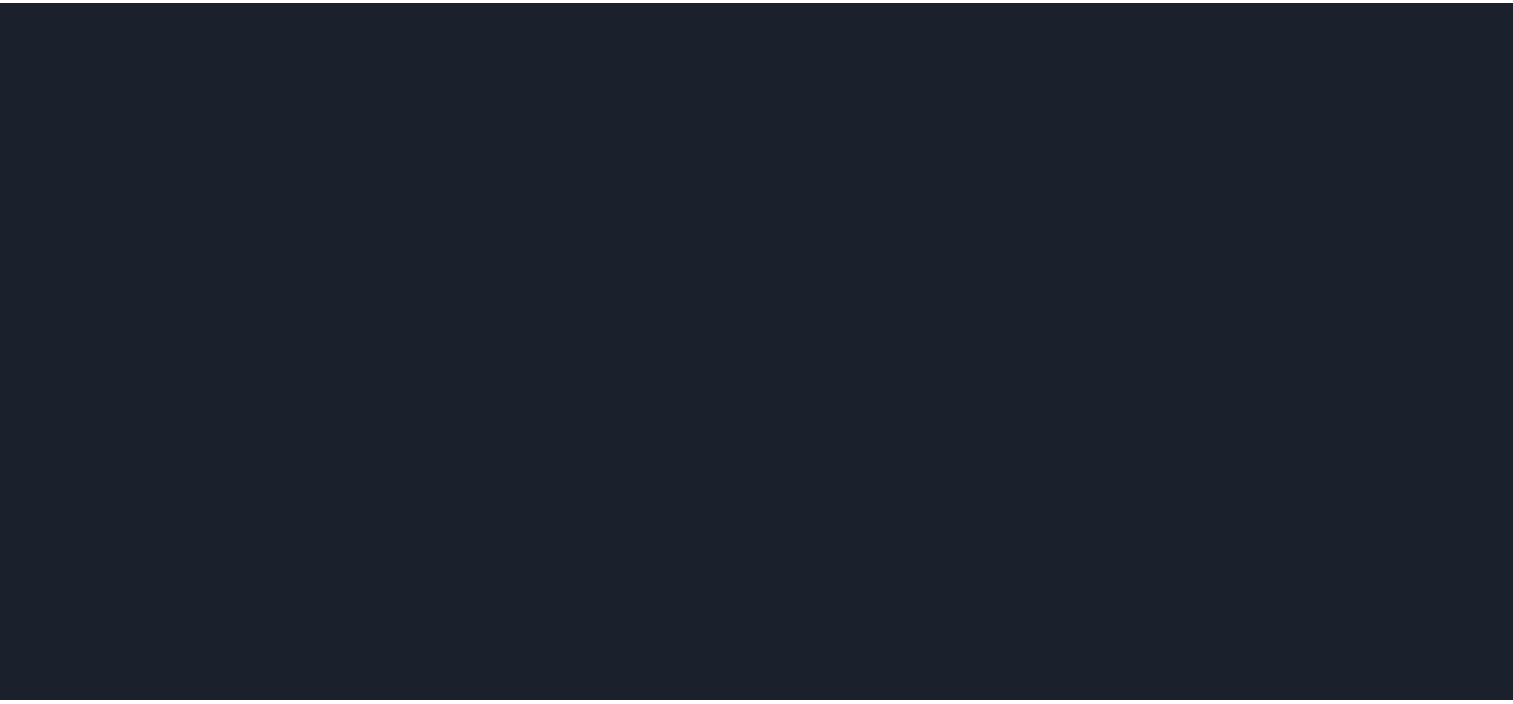 scroll, scrollTop: 0, scrollLeft: 0, axis: both 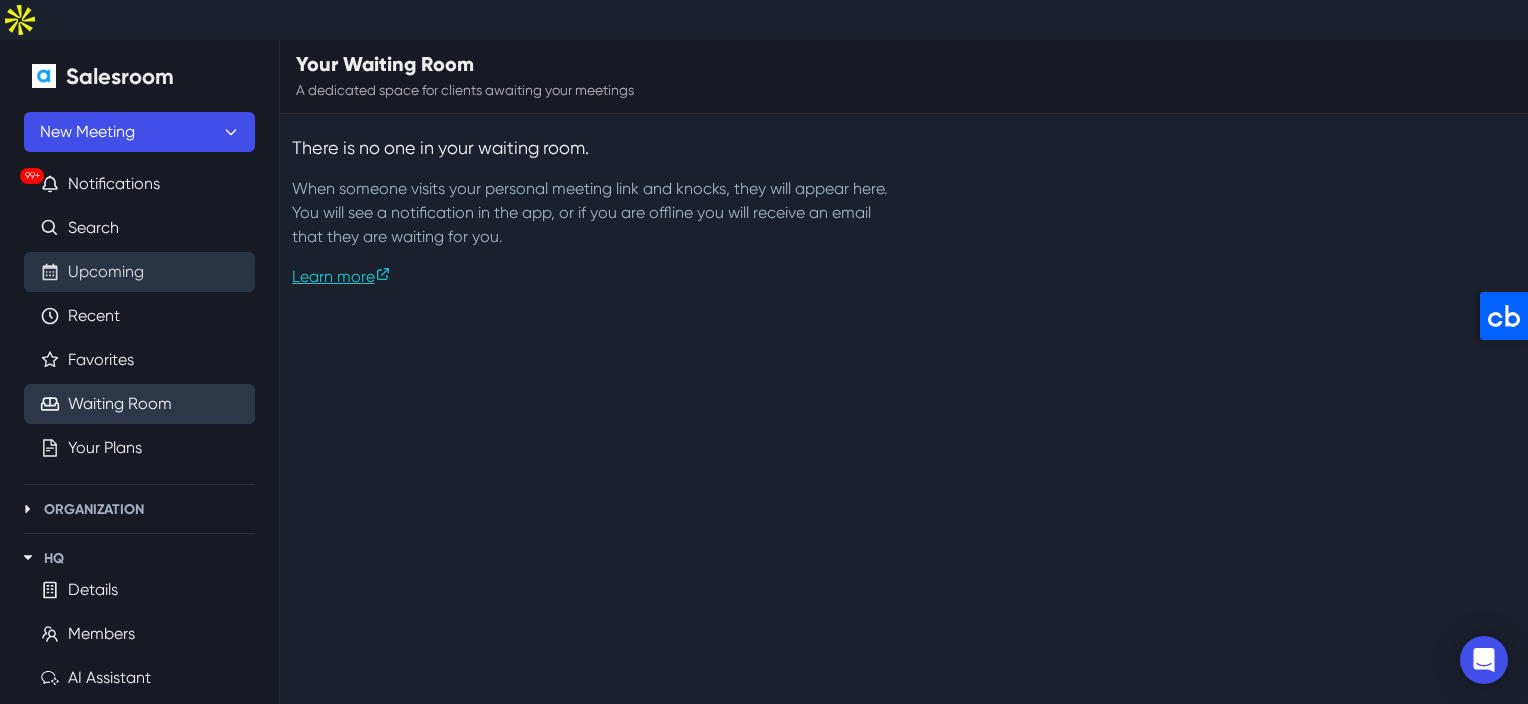 click on "Upcoming" at bounding box center [106, 272] 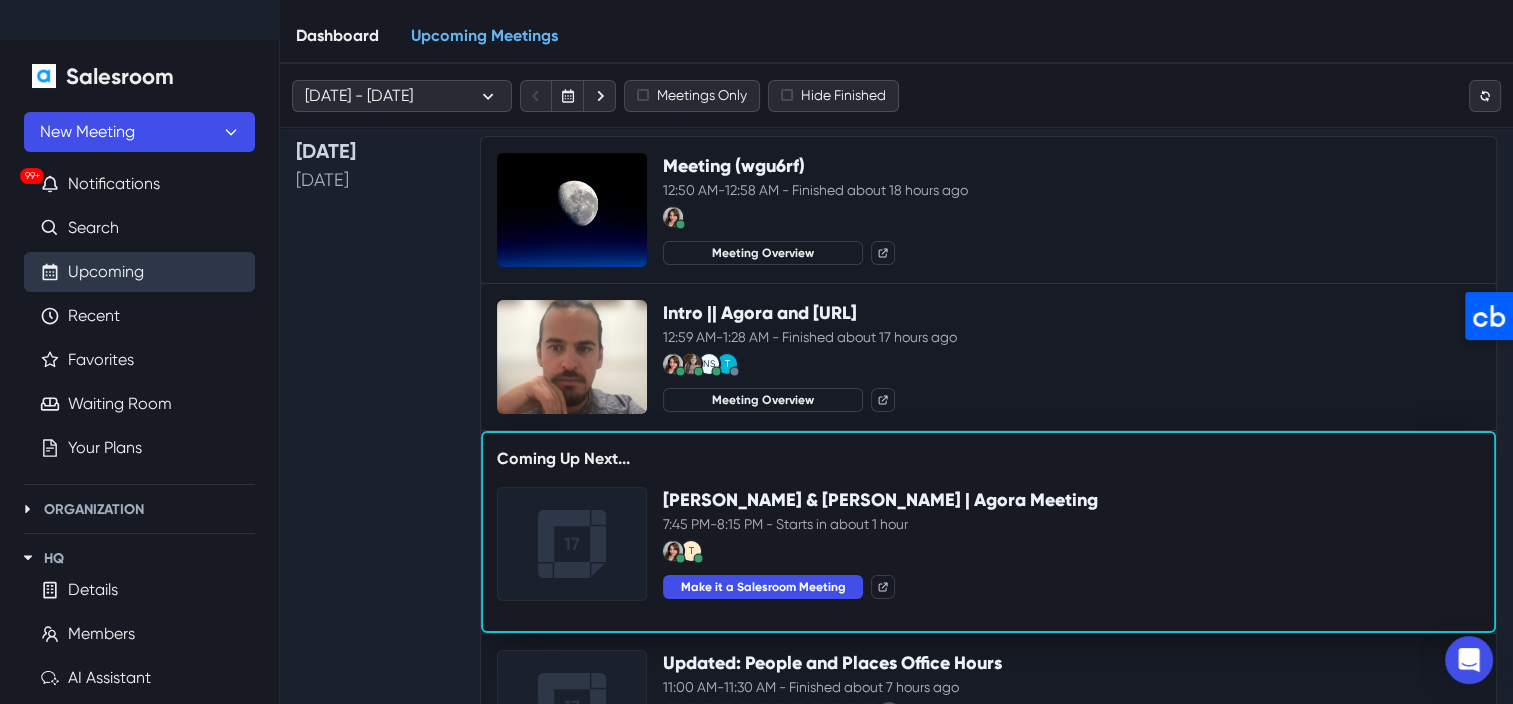 scroll, scrollTop: 0, scrollLeft: 0, axis: both 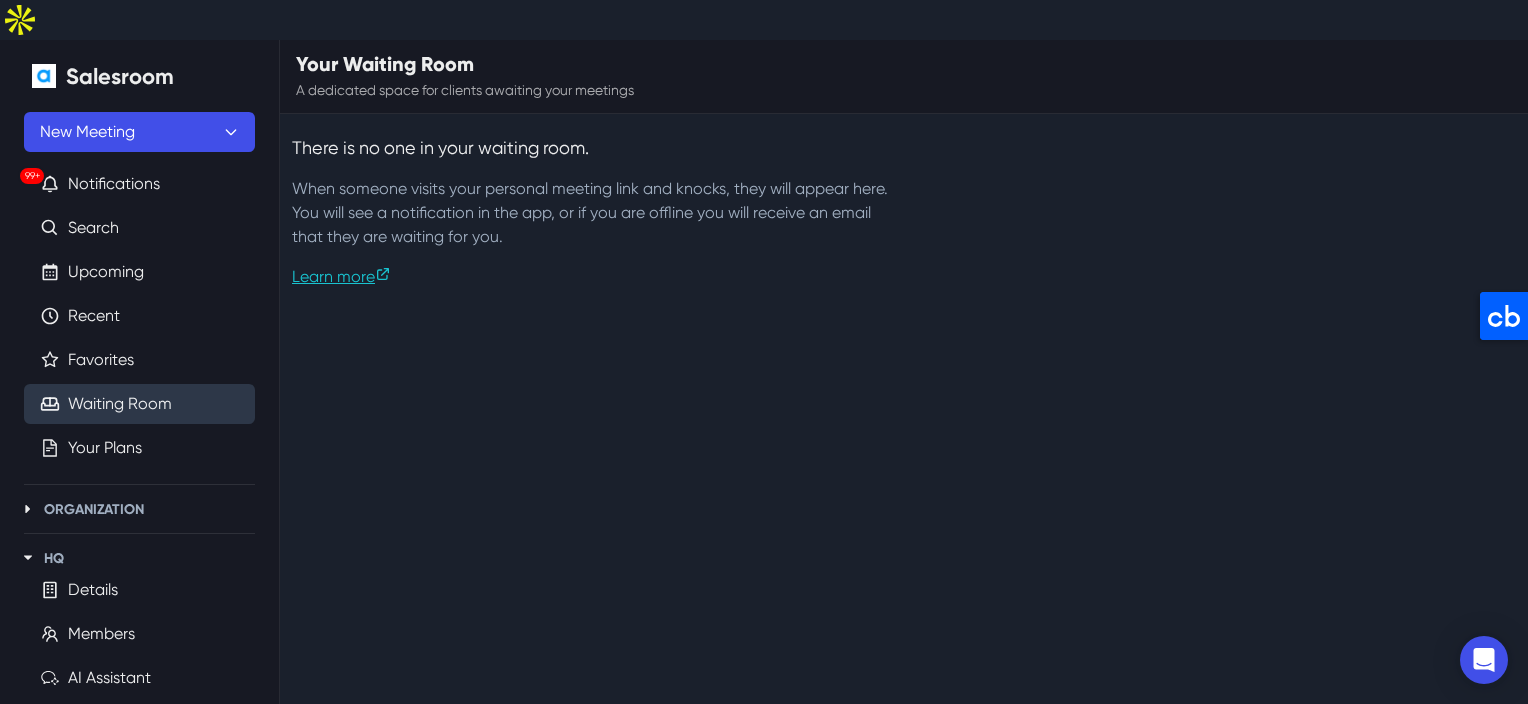 click on "Salesroom New Meeting 99+ Notifications Search Upcoming Recent Favorites Waiting Room Your Plans Organization  Details Details HQ  Details Members AI Assistant Keywords New Views Weekly Reports Meetings Tags Plans Live Coaching Collapse [PERSON_NAME] [PERSON_NAME][EMAIL_ADDRESS][DOMAIN_NAME] Settings Profile Integrations Meetings Notifications Status Help Logout Your Waiting Room A dedicated space for clients awaiting your meetings There is no one in your waiting room. When someone visits your personal meeting link and knocks, they will appear here. You will see a notification in the app, or if you are offline you will receive an email that they are waiting for you. Learn more
About cookies on this site ❮ ❯ Categories Cookie declaration Learn more Allow all cookies Deny all  Necessary cookies Some cookies are required to provide core functionality. The website won't function properly without these cookies and they are enabled by default and cannot be disabled. CookieHub Privacy Policy cookiehub Cloudflare __cf_bm _cfuvid" at bounding box center [764, 150] 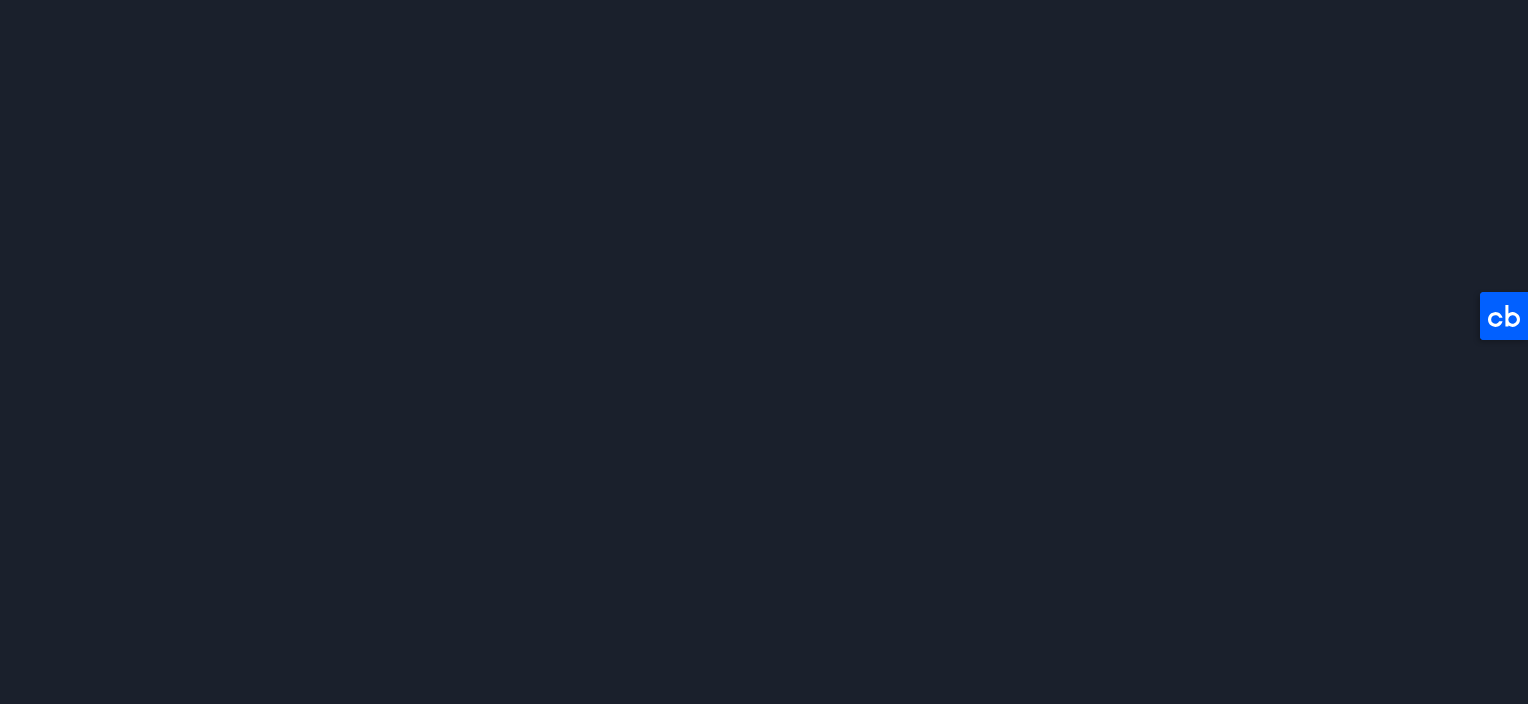 scroll, scrollTop: 0, scrollLeft: 0, axis: both 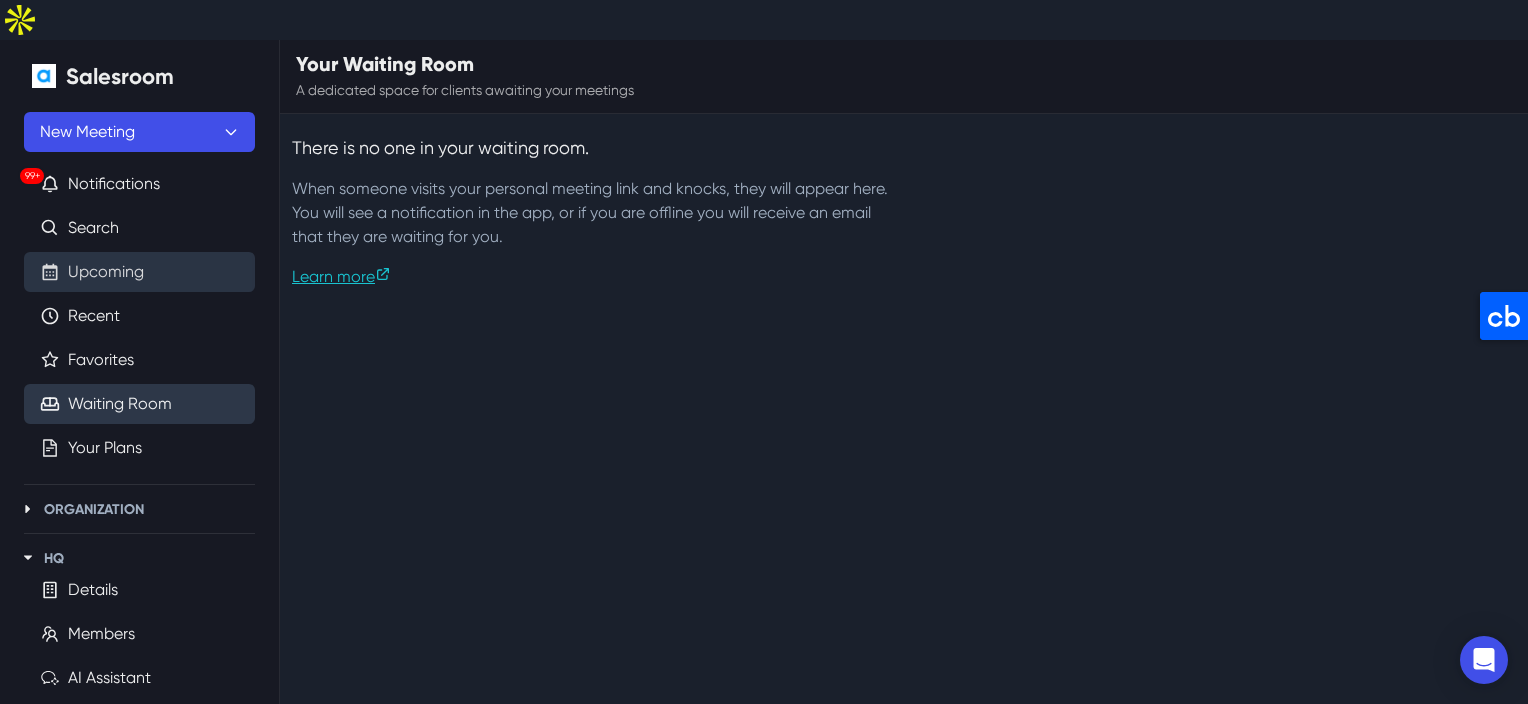 click on "Upcoming" at bounding box center [106, 272] 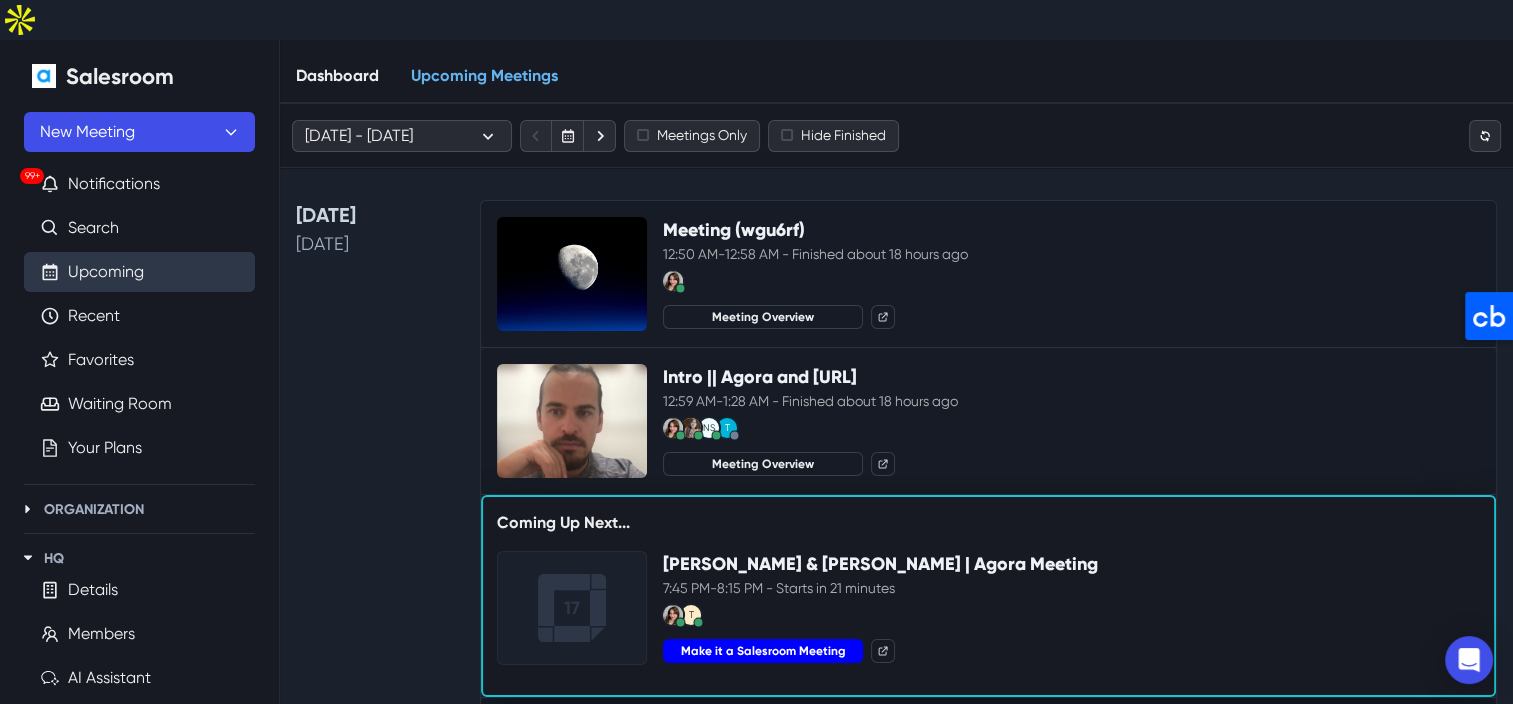 click on "Make it a Salesroom Meeting" at bounding box center [763, 651] 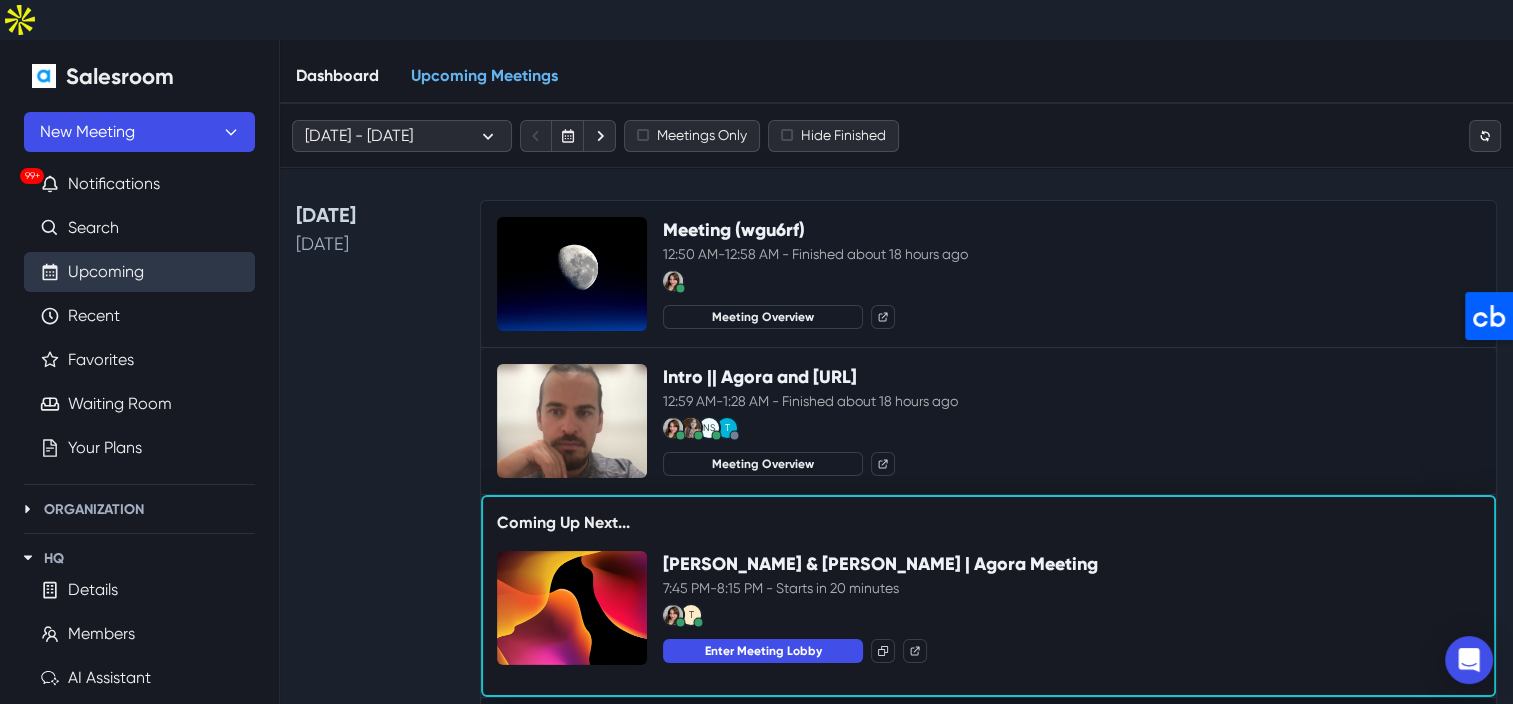 drag, startPoint x: 737, startPoint y: 609, endPoint x: 739, endPoint y: 599, distance: 10.198039 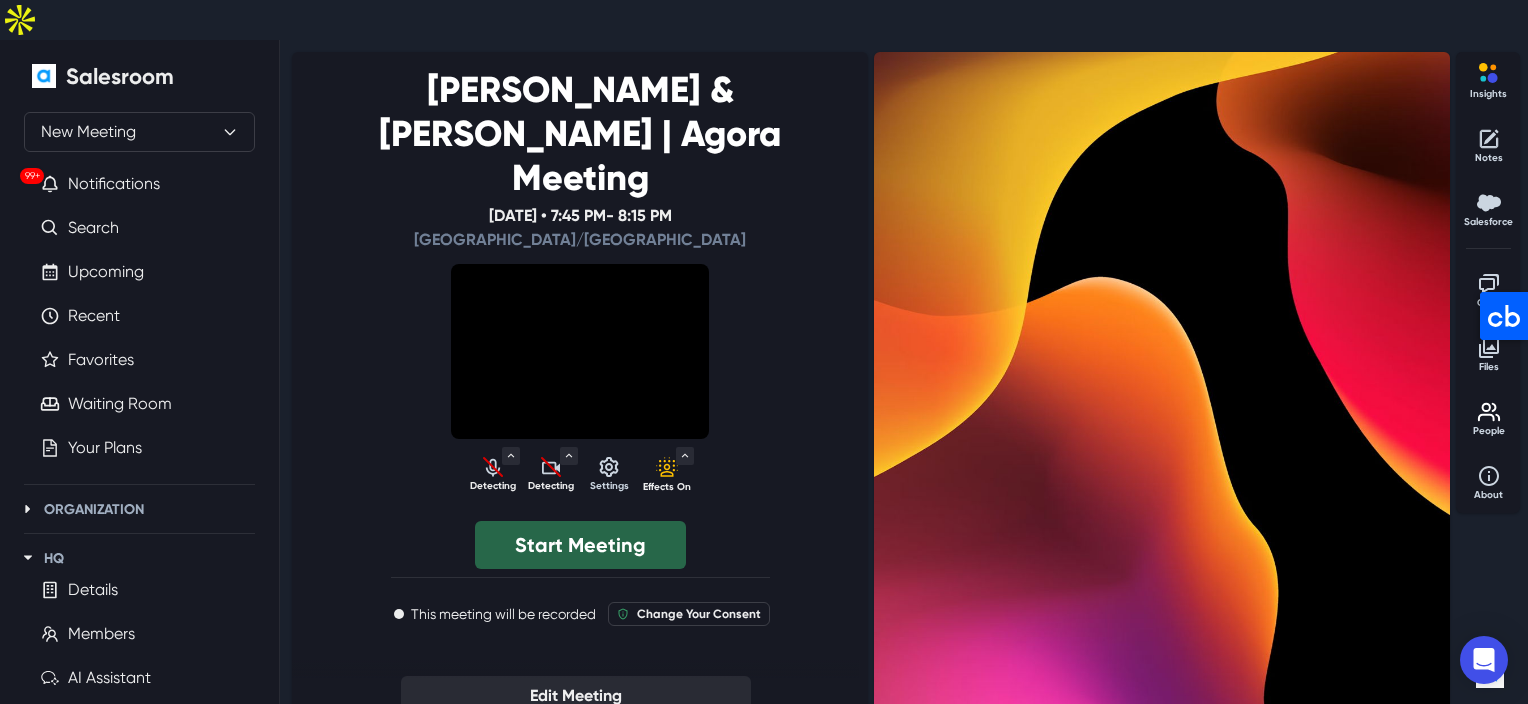 select on "default" 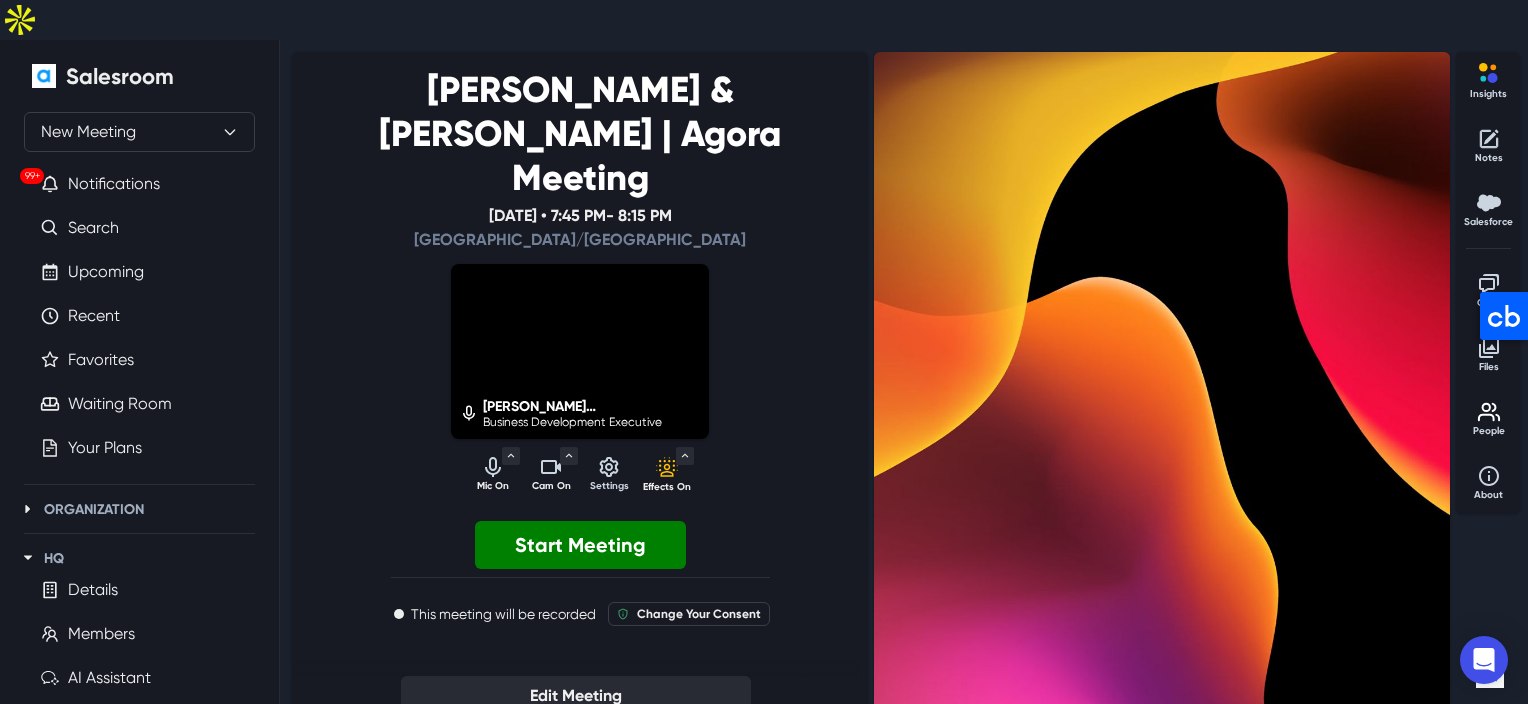 click 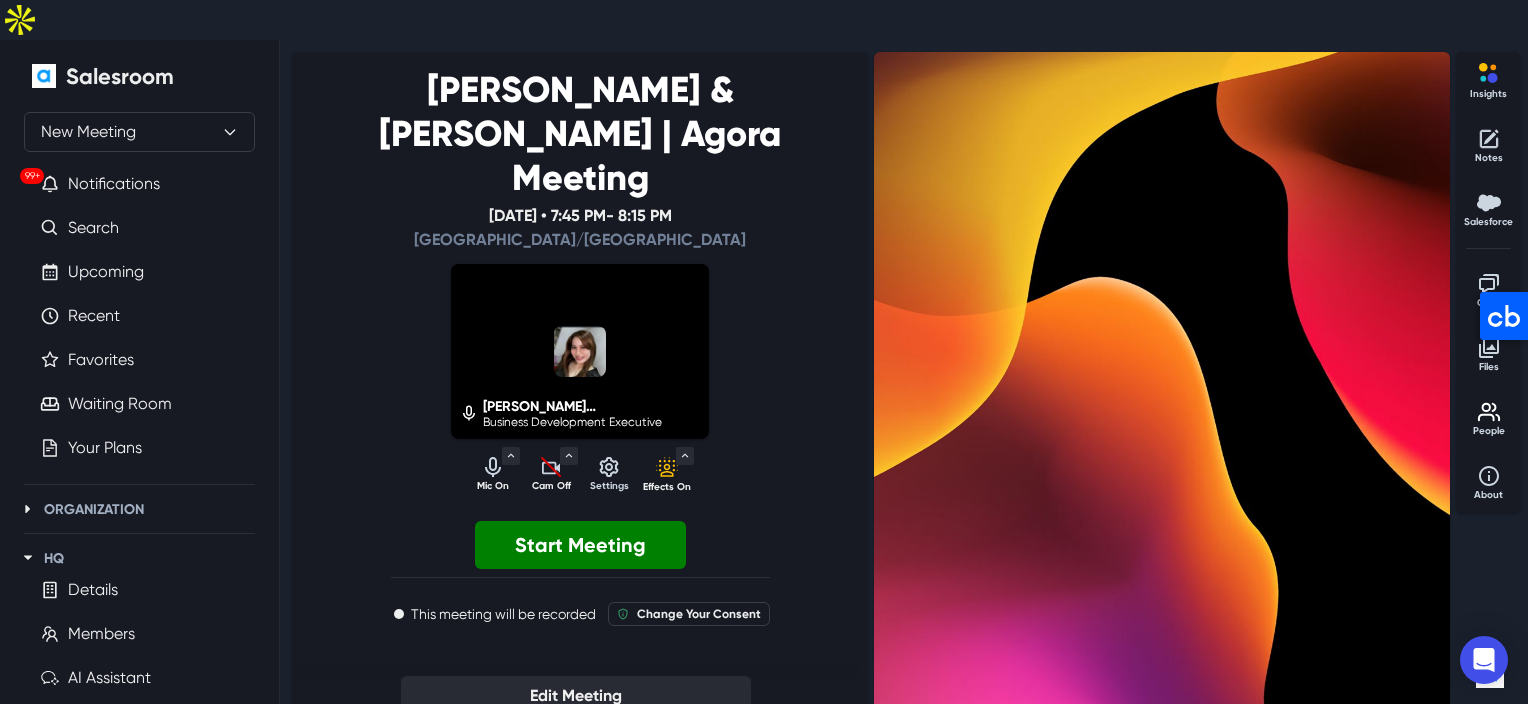 click 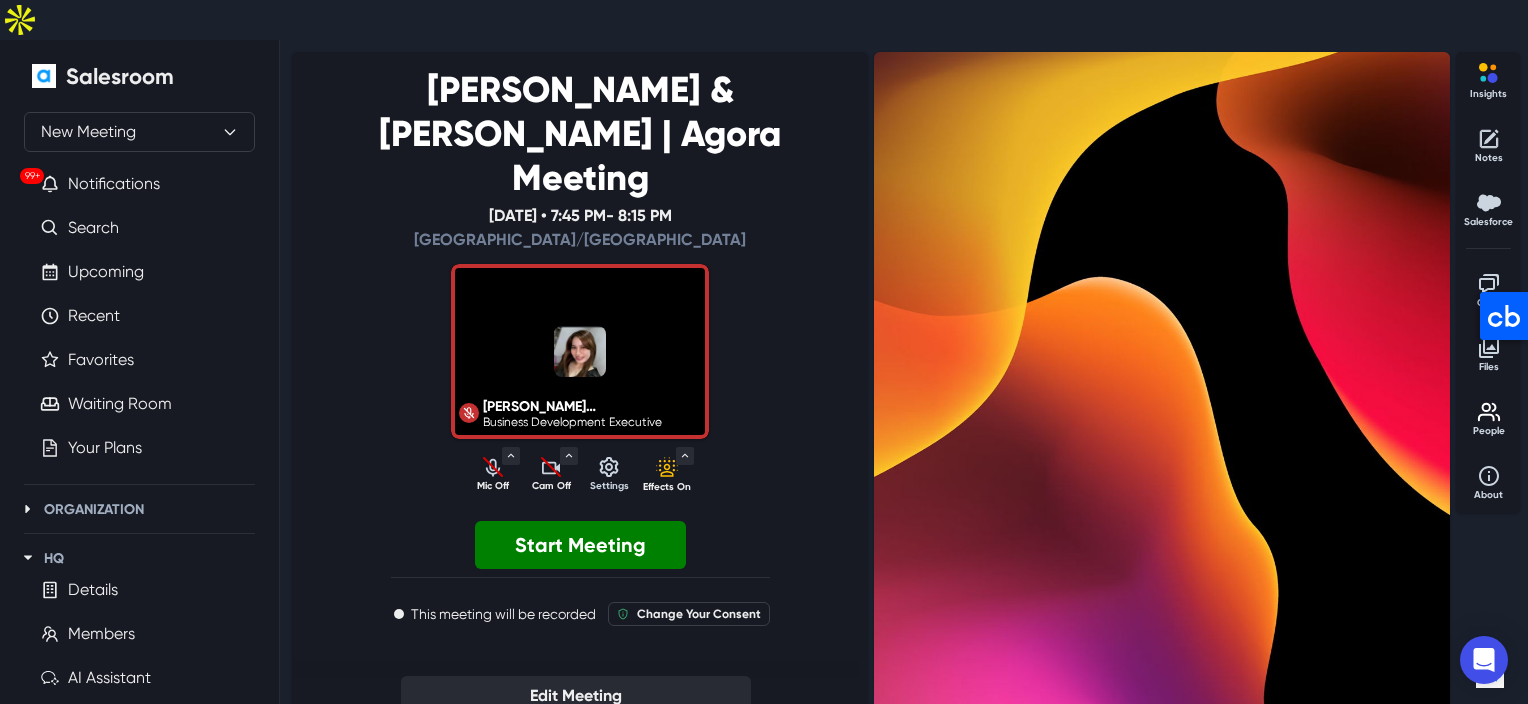 click at bounding box center (551, 467) 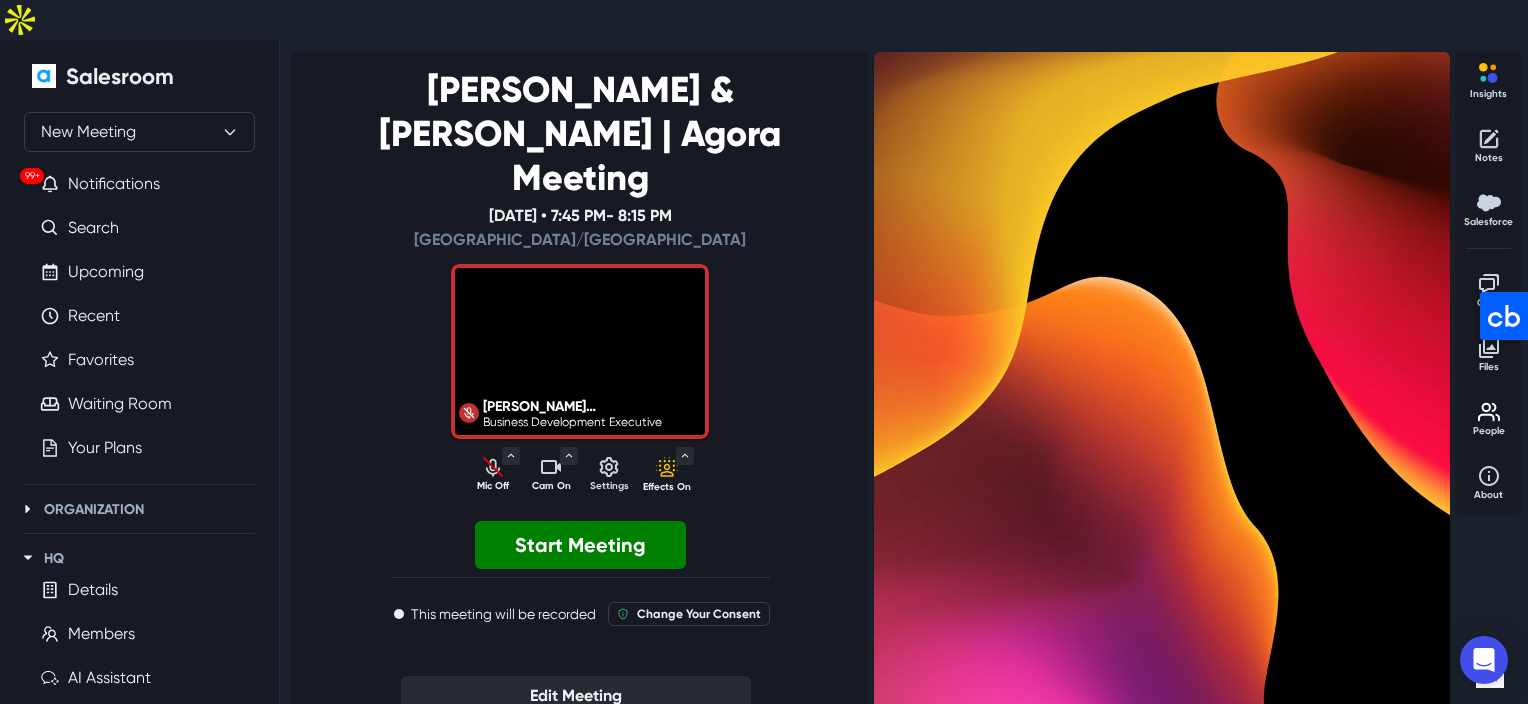 click 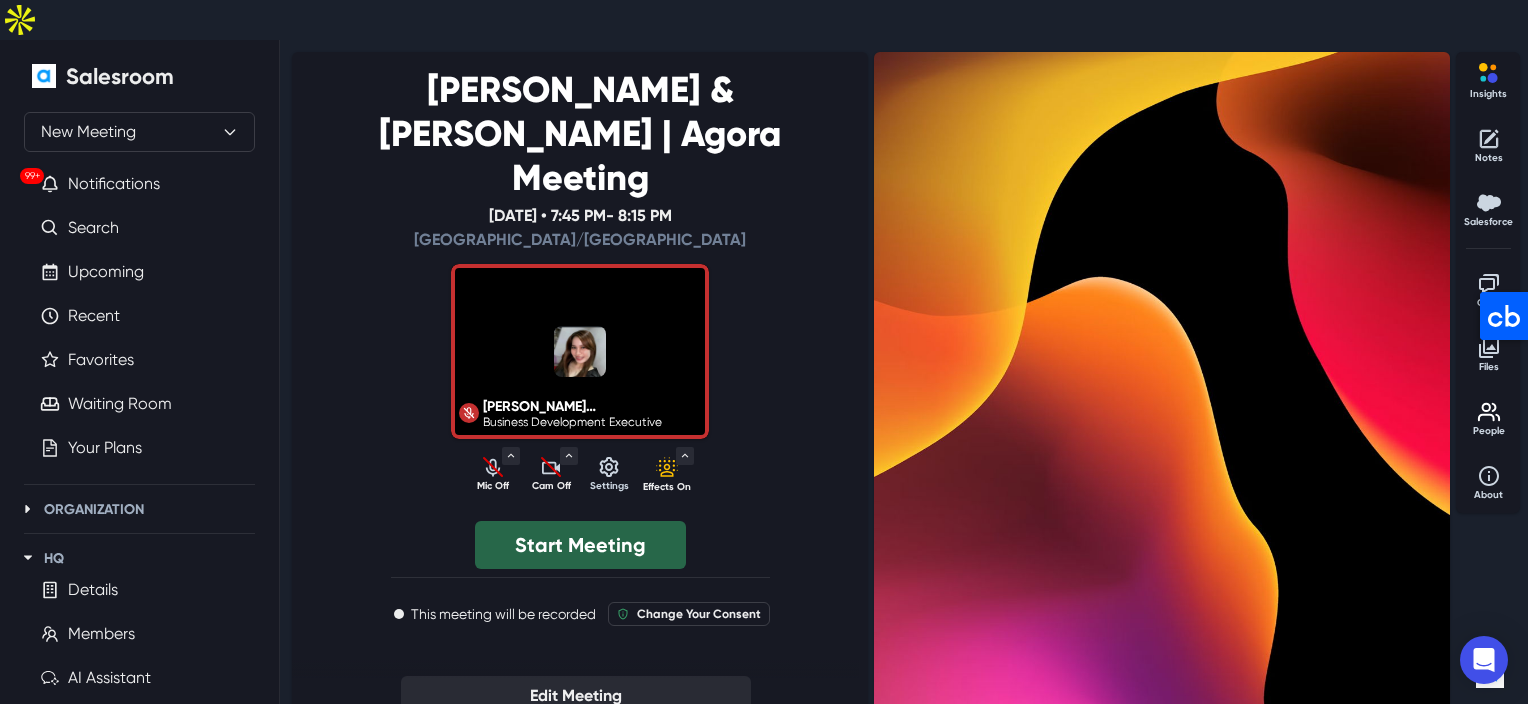 click on "Start Meeting" at bounding box center [580, 545] 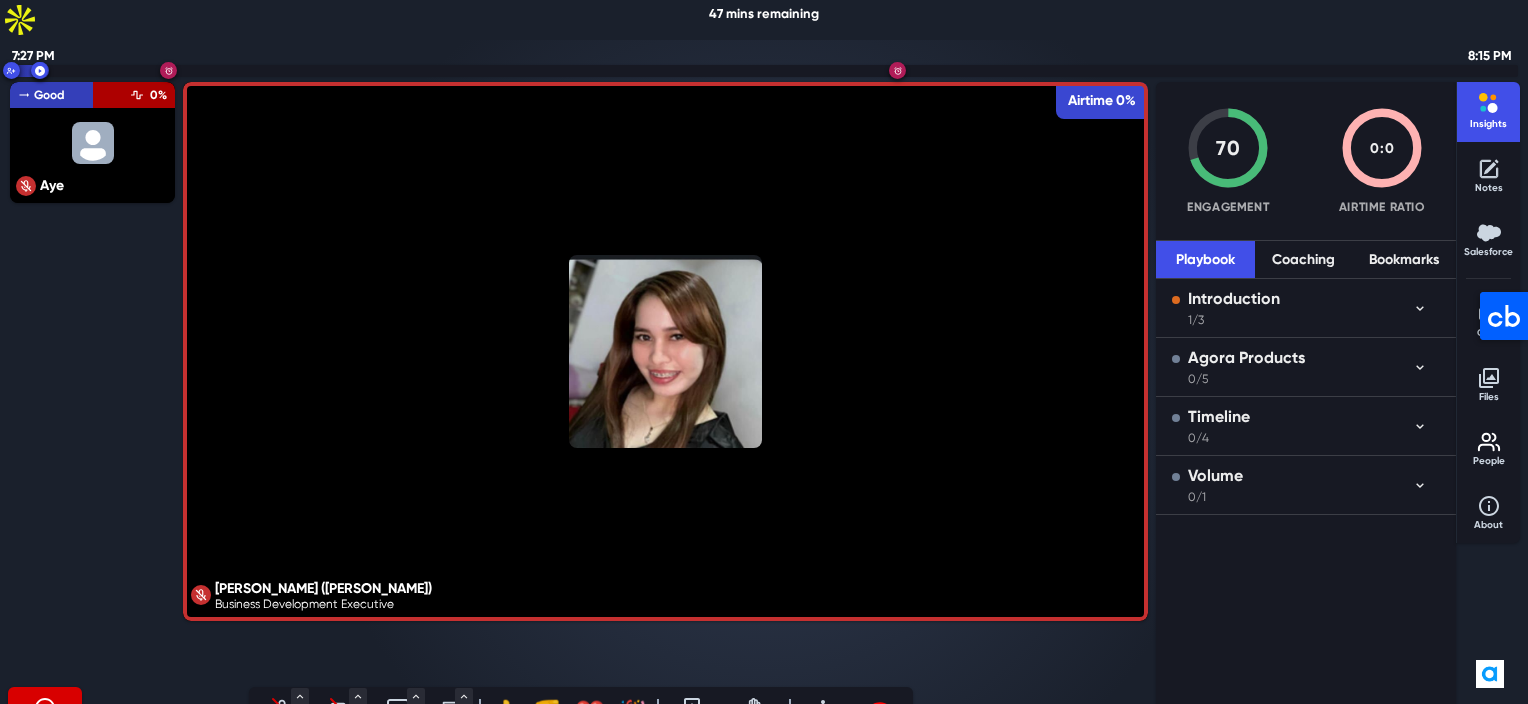 click on "Aye Good   Engagement Airtime   0%" at bounding box center (92, 381) 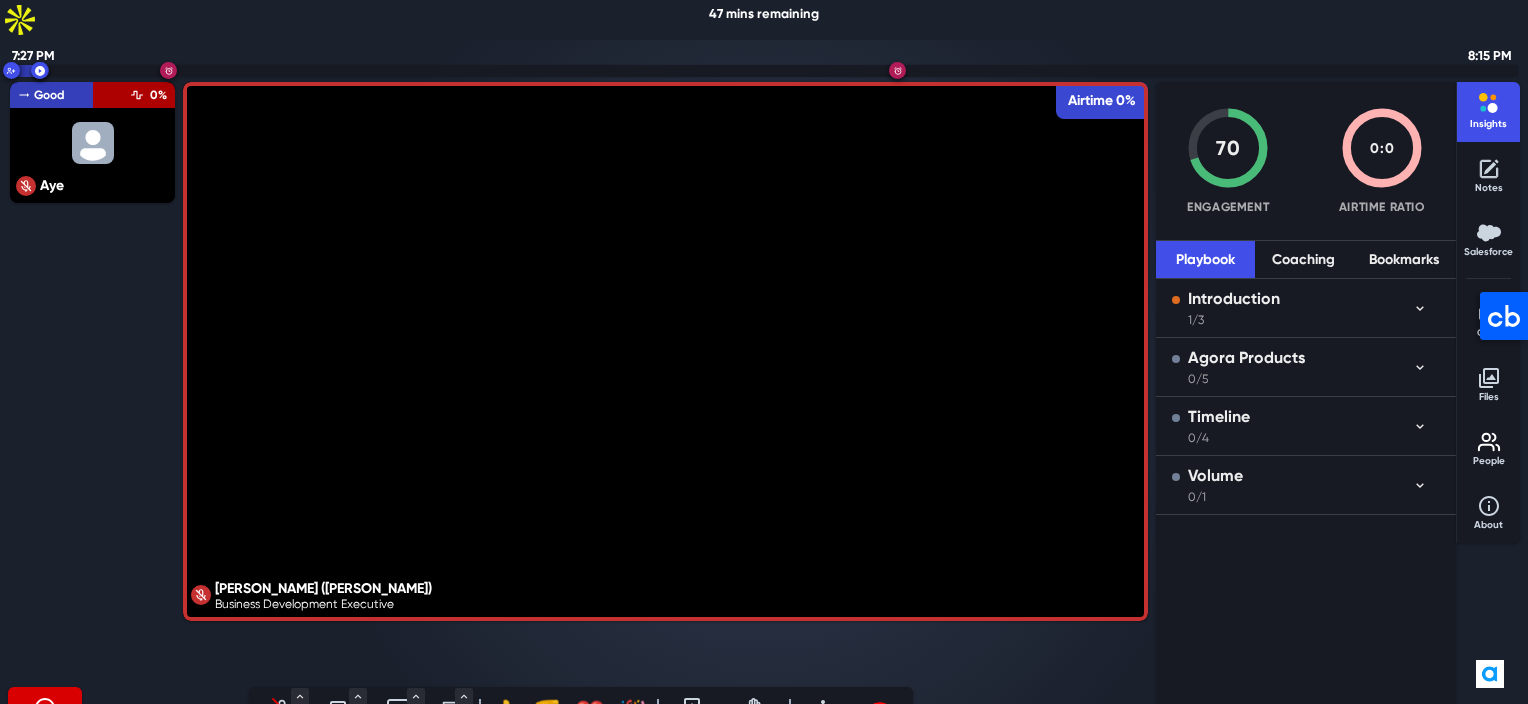 click on "70 Engagement 0 : 0 Airtime Ratio Playbook Coaching Bookmarks Introduction 1/3 Has the seller introduced themselves and Agora? Irene Arisga, the Business Development Executive from Agora, joined the meeting, indicating the seller's presence. However, there is no transcript information available yet regarding a detailed introduction of Agora or its mission. What does the buyer’s application do? Why is the buyer reaching out to Agora? Agora Products 0/5 Is the buyer’s application mobile or web? 1:1 or 1:many? Is the buyer currently using another provider’s video/audio SKD? Which development platform is the buyer using? Which Agora products is the buyer interested in? Are there additional Agora products the buyer is interested in? Timeline 0/4 Is the buyer’s application already in the market? If the application is built, when does the buyer expect to integrate Agora SDK? How long will the app be in beta testing? Does the customer have a Go-Launch Date? Volume 0/1" at bounding box center [1306, 410] 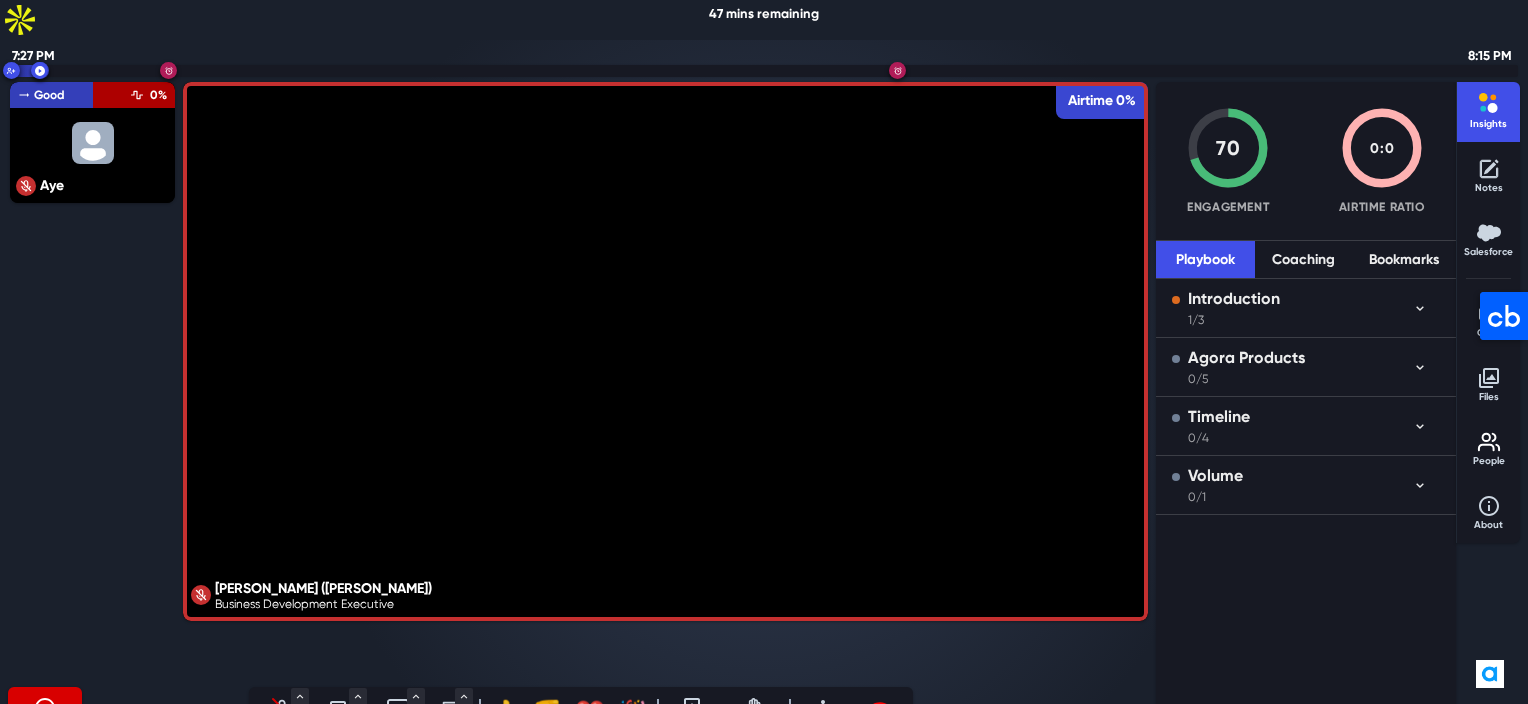click 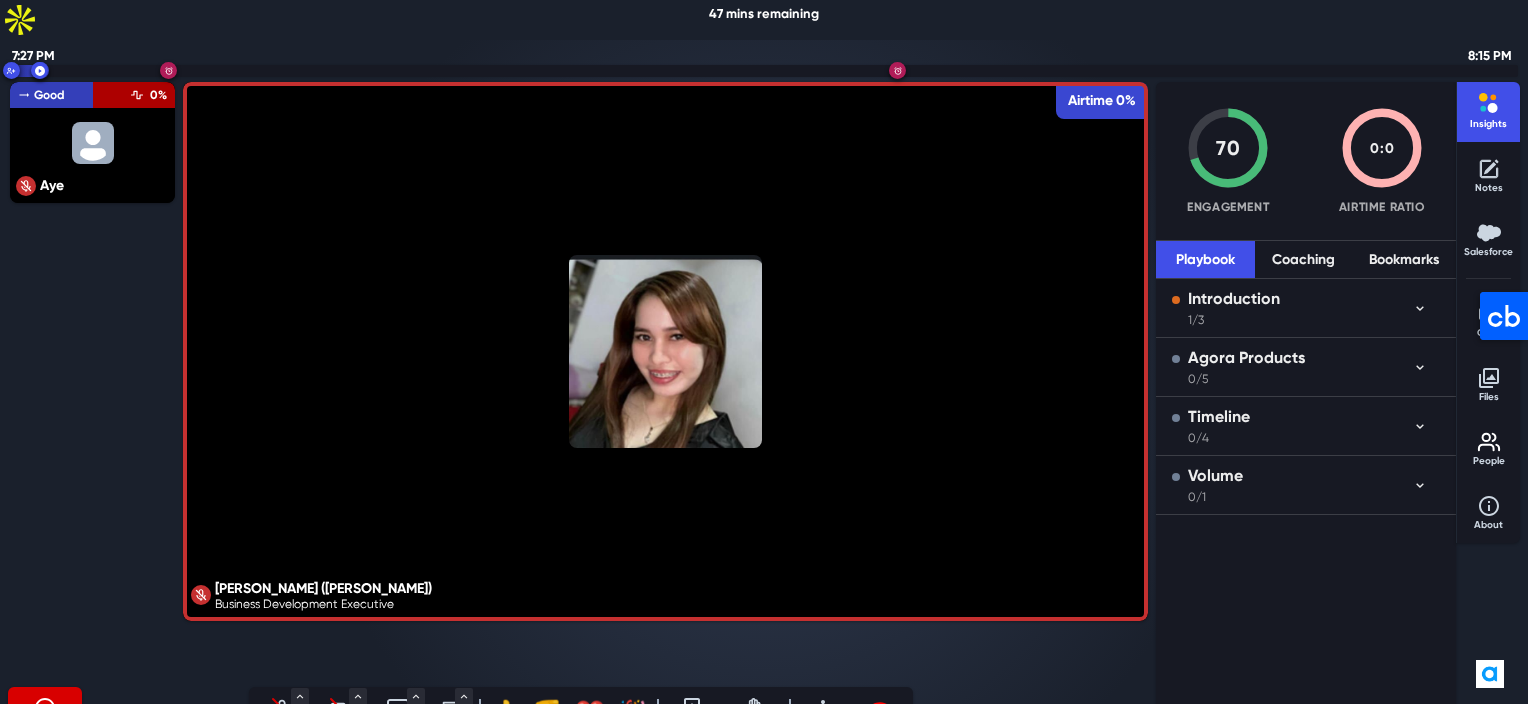 click at bounding box center [45, 708] 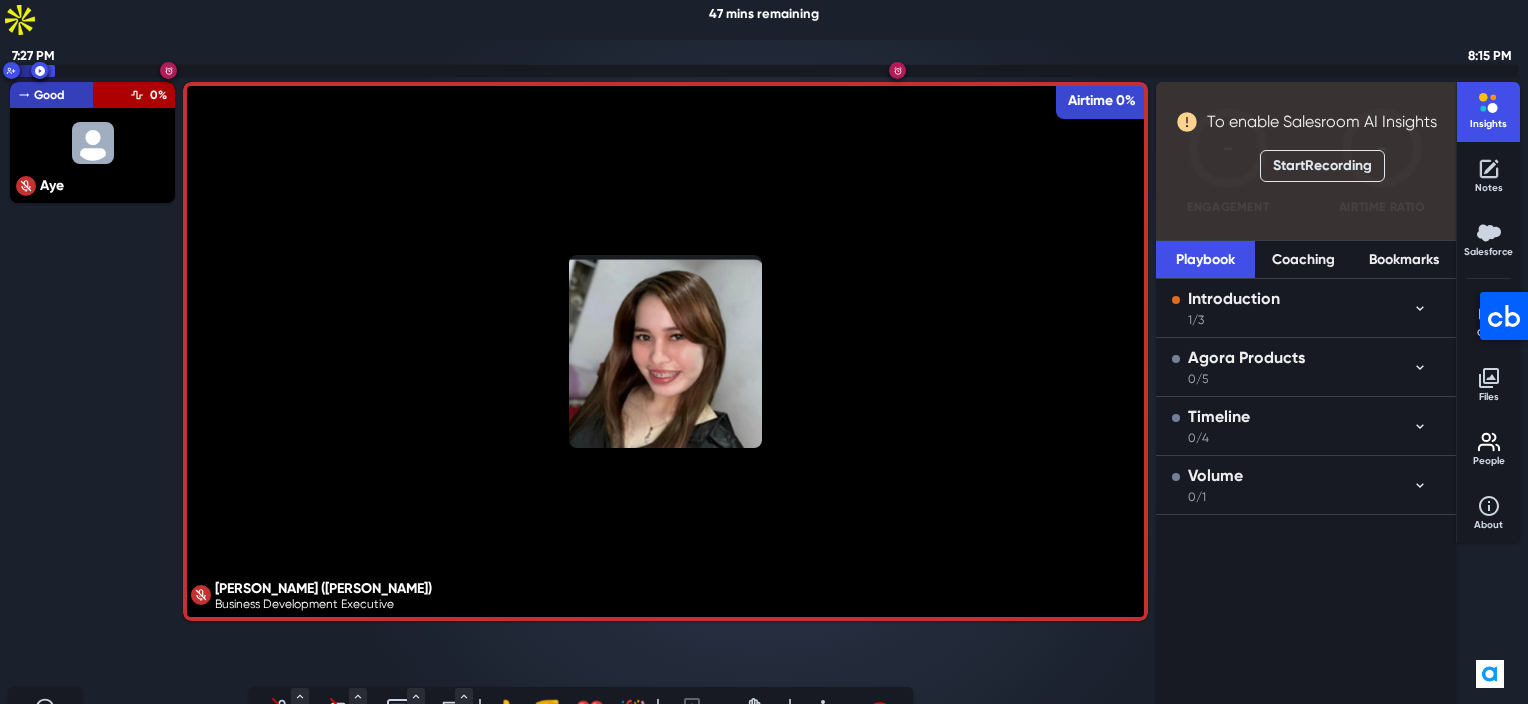 click 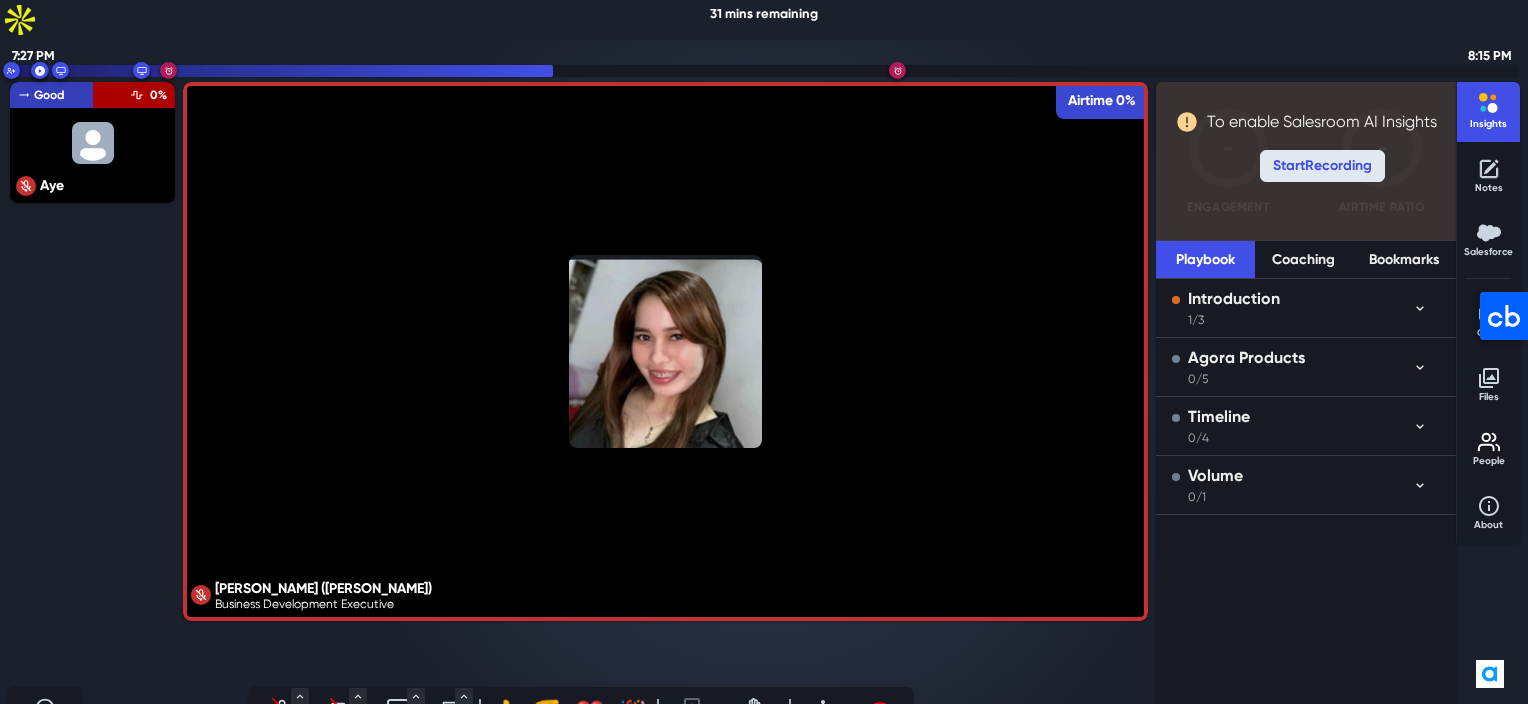 click on "Start  Recording" at bounding box center [1322, 166] 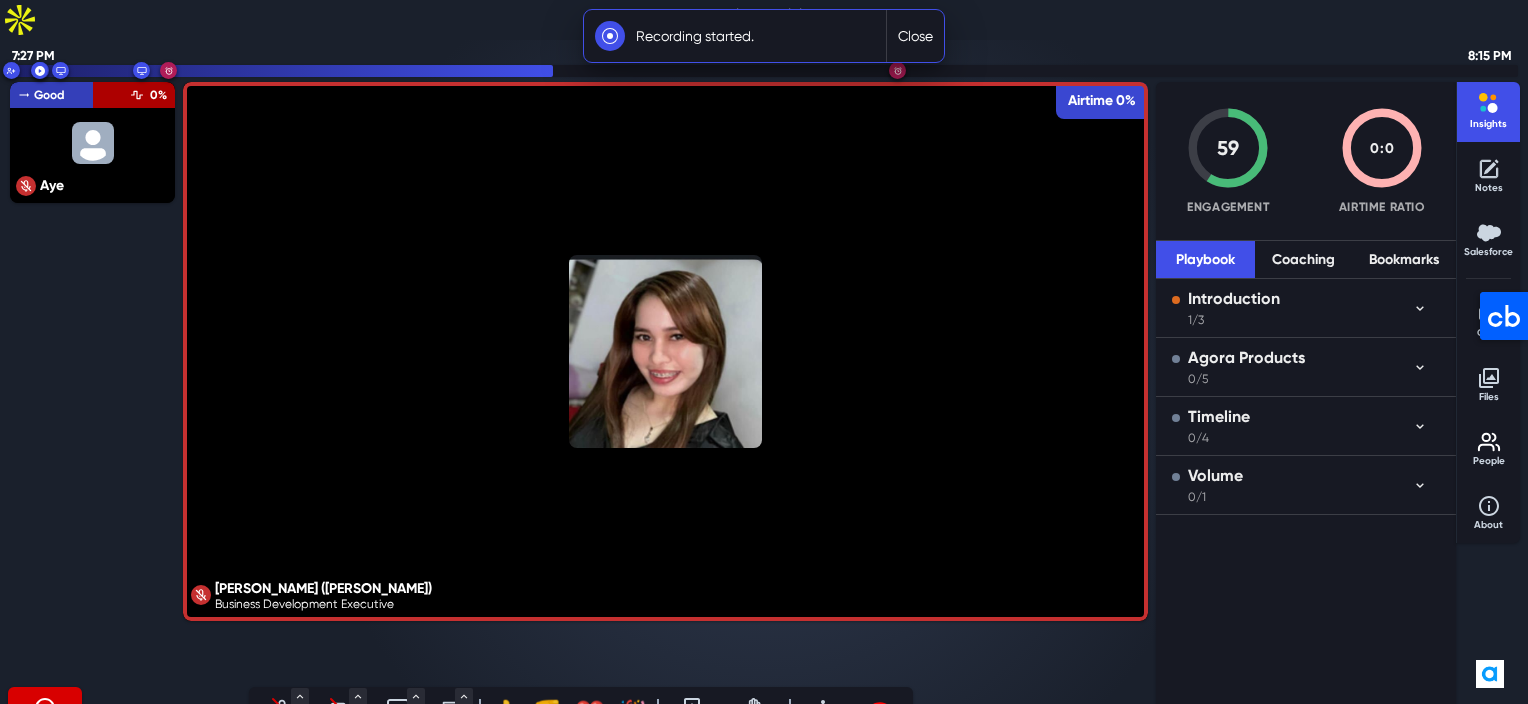 click on "Cam Off" at bounding box center (340, 727) 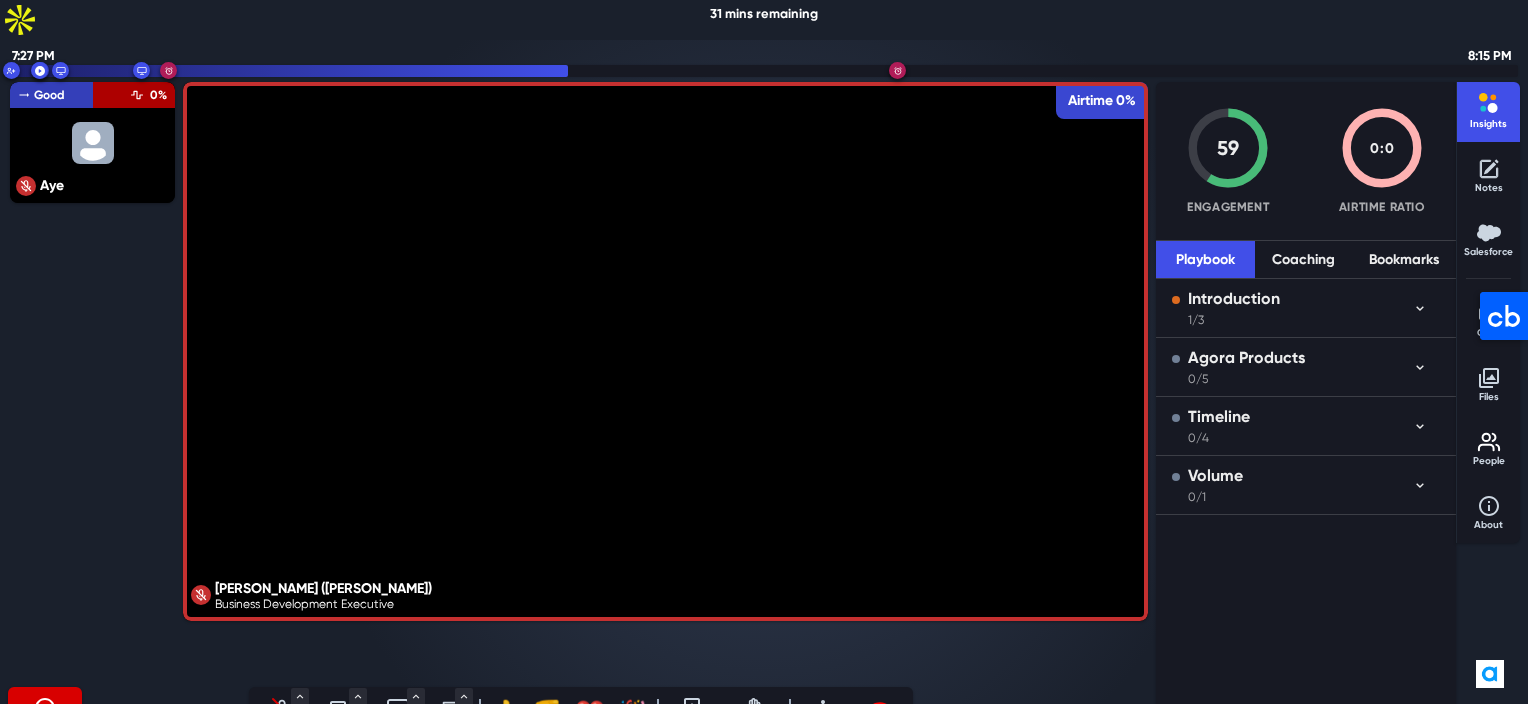 click 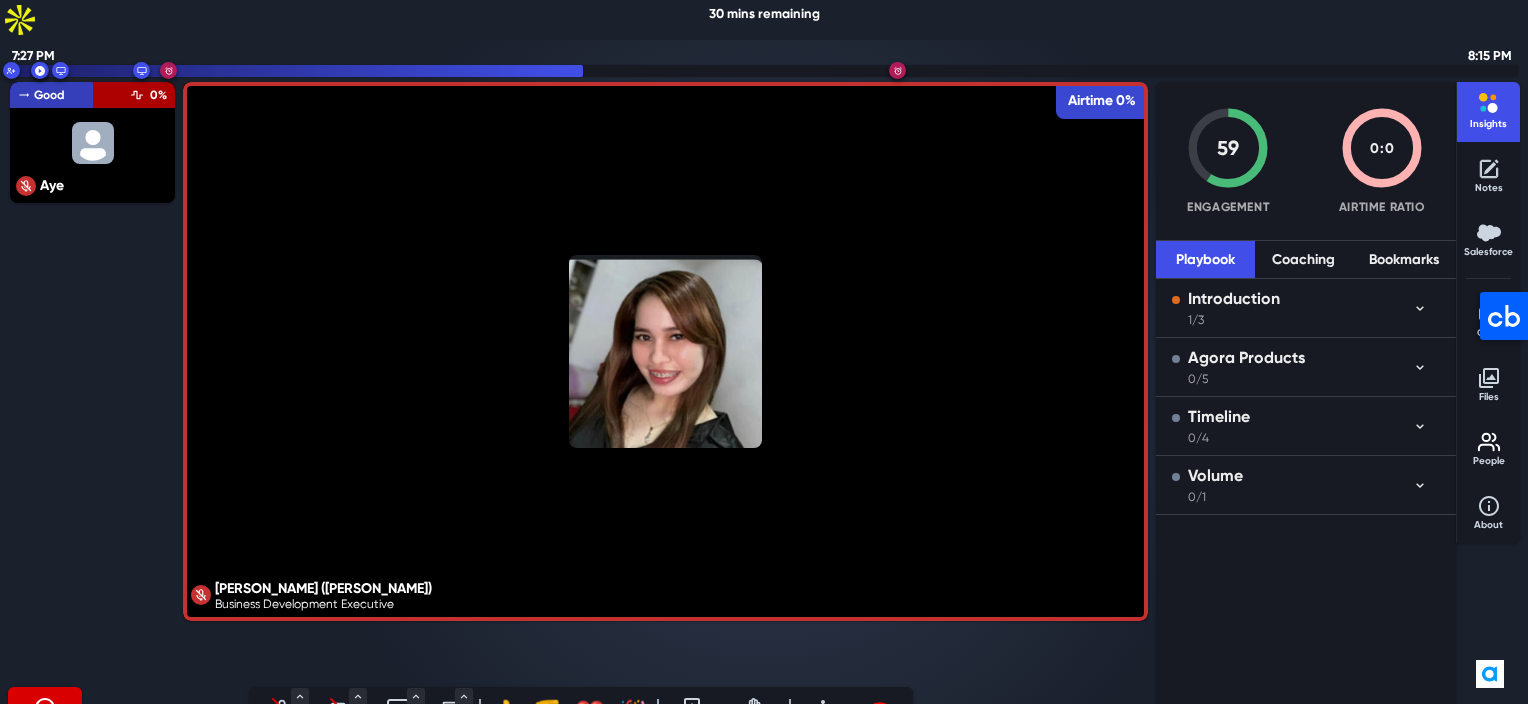 click on "Aye Good   Engagement Airtime   0%" at bounding box center [92, 381] 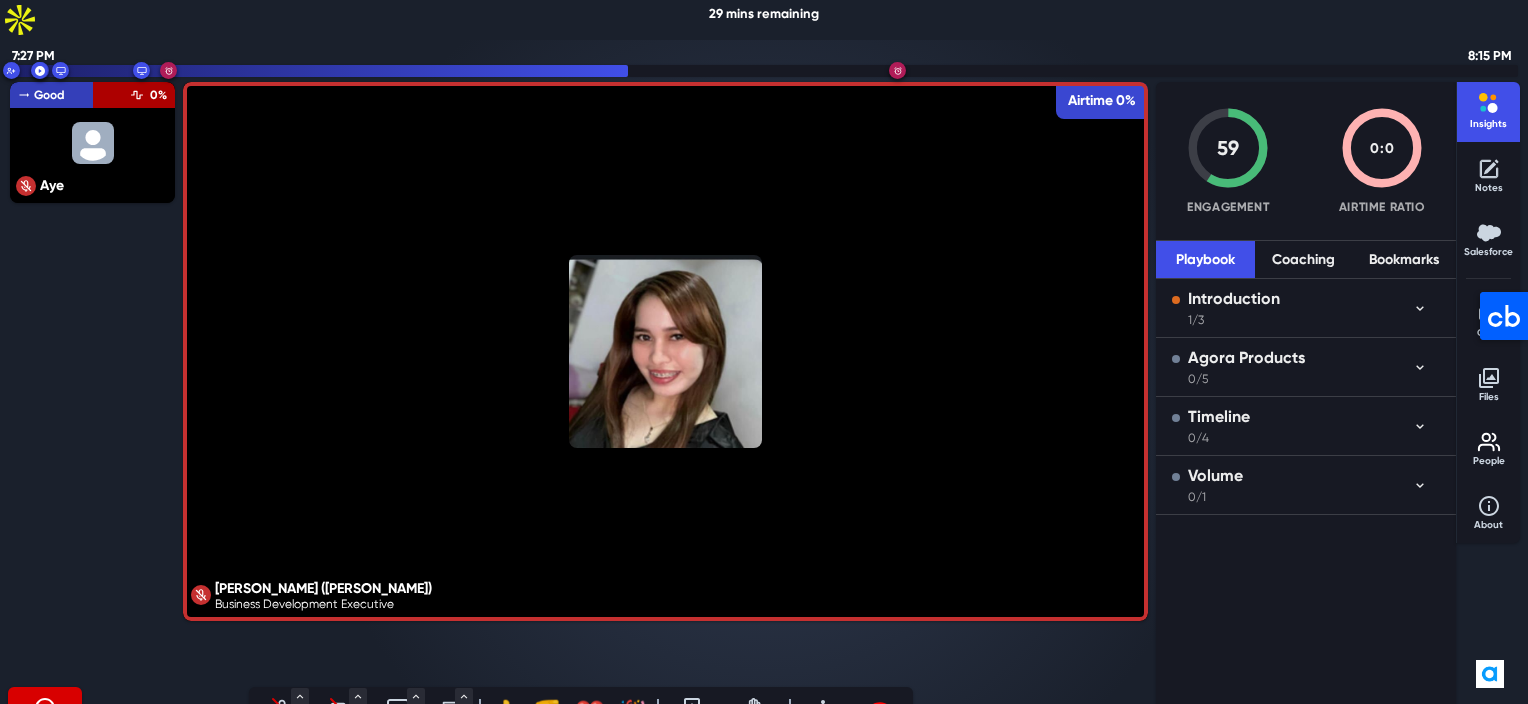 click on "Aye Good   Engagement Airtime   0%" at bounding box center (92, 381) 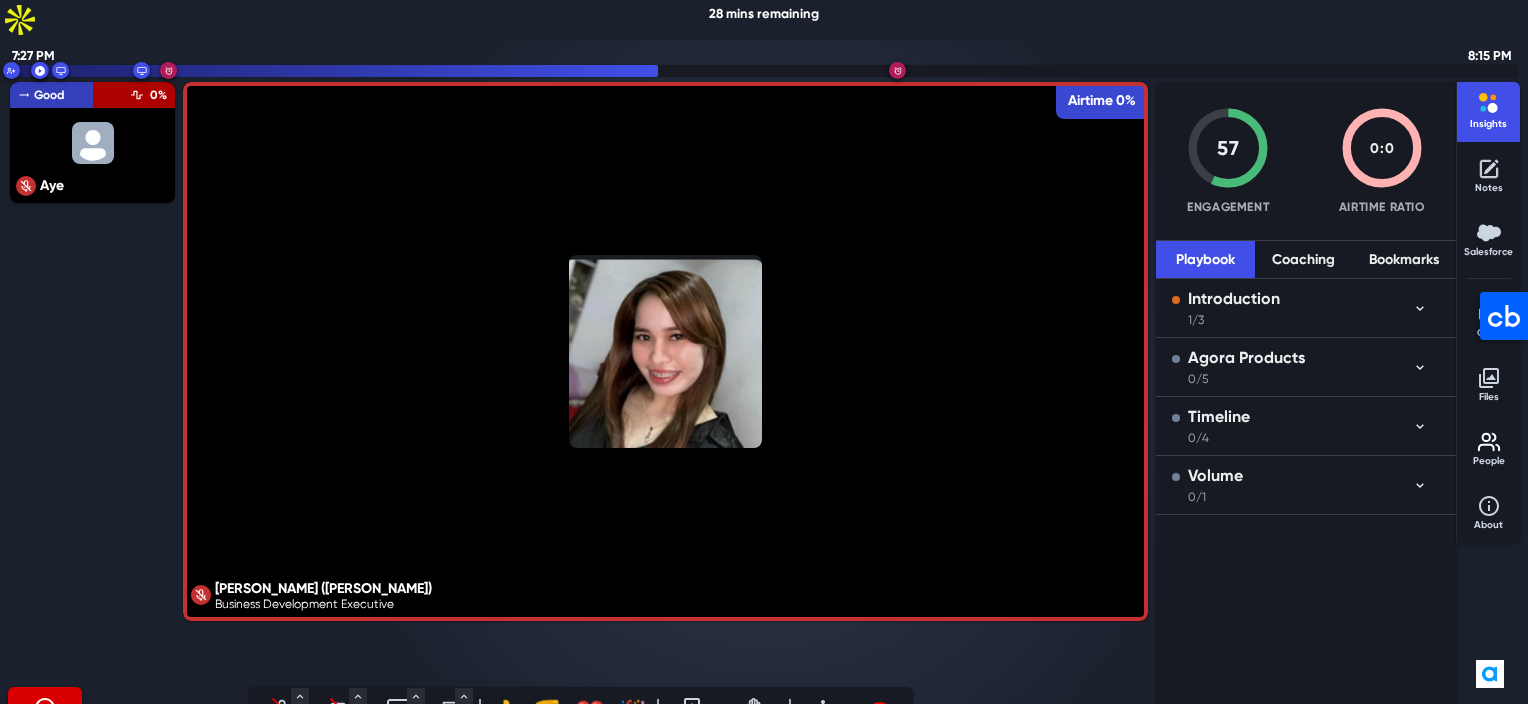 click on "Irene Arisga (Irene Arisga) Business Development Executive Airtime   0%" at bounding box center [665, 381] 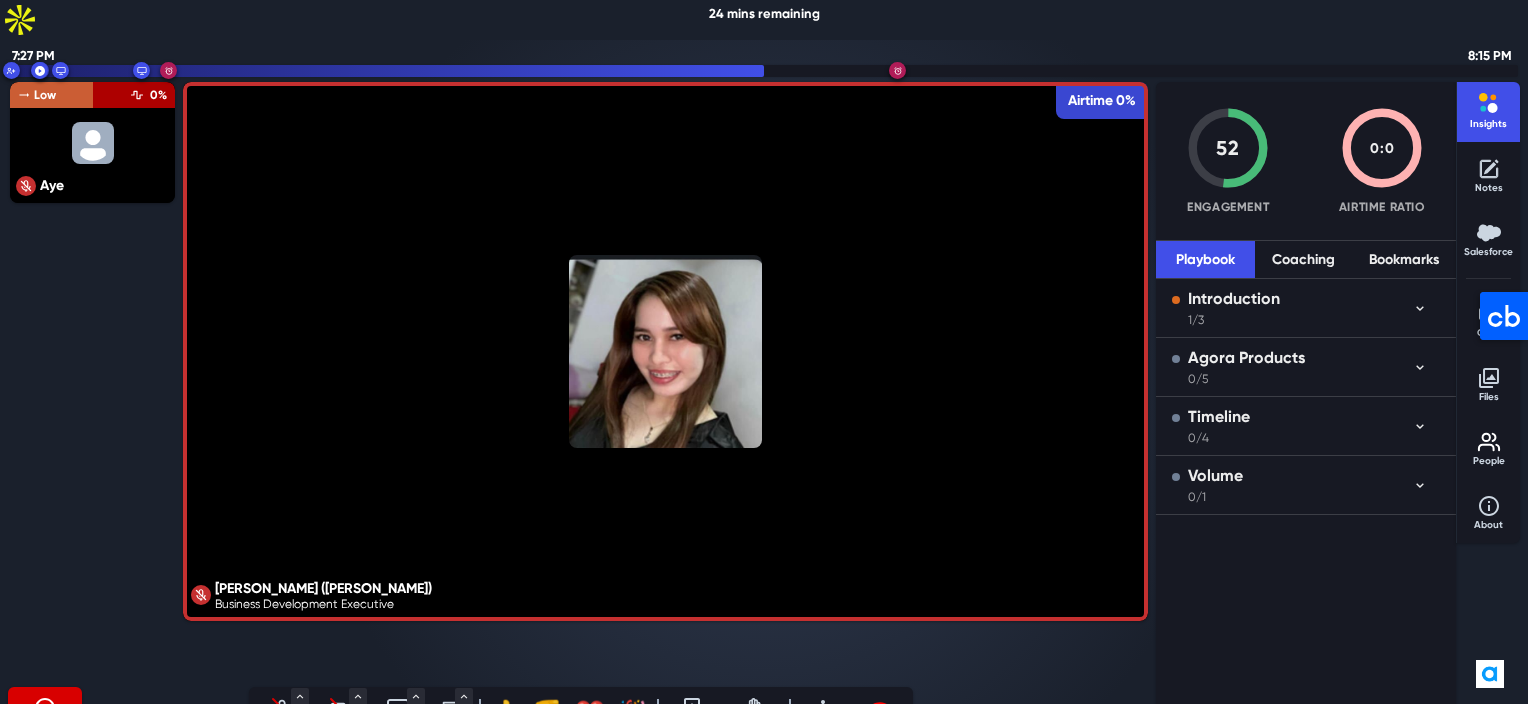 click on "Aye Low   Engagement Airtime   0%" at bounding box center [85, 373] 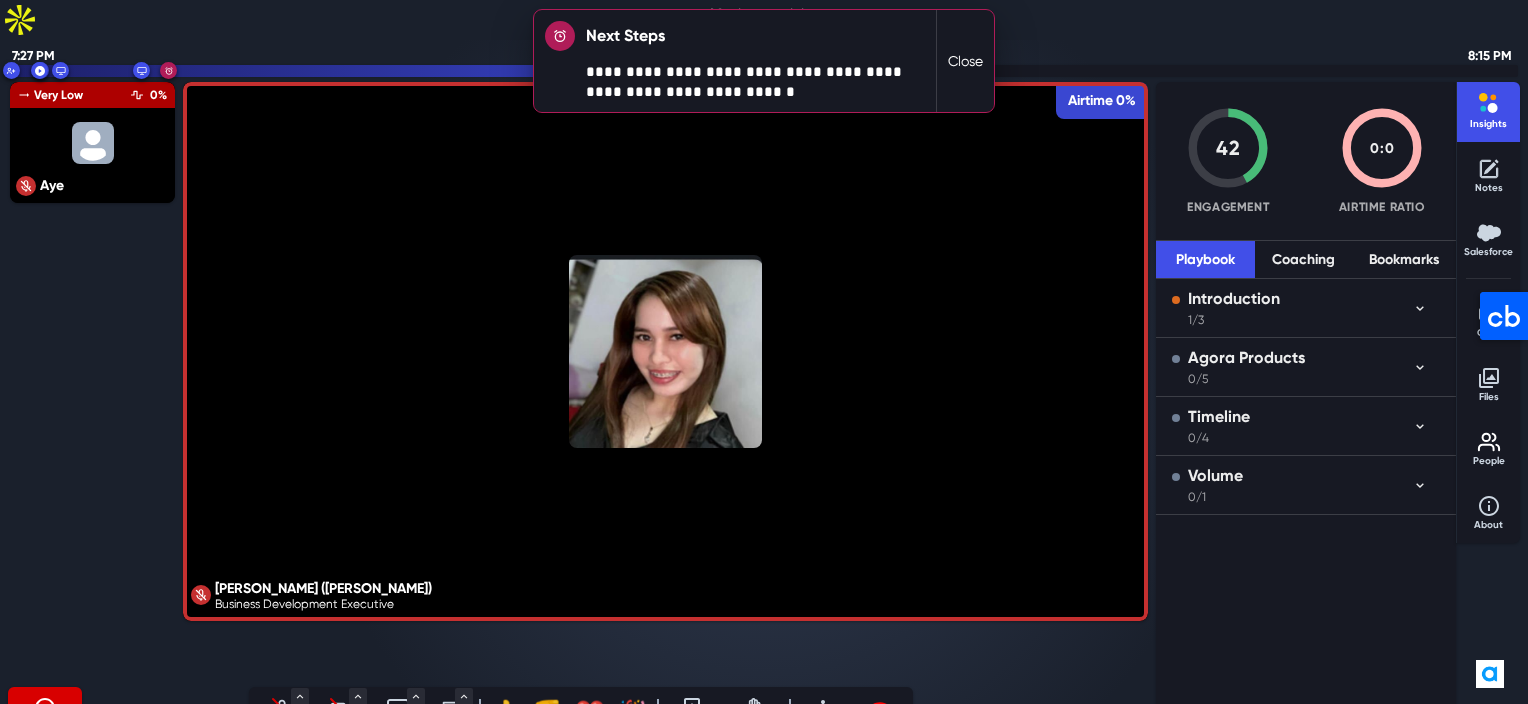 click on "Close" at bounding box center (965, 61) 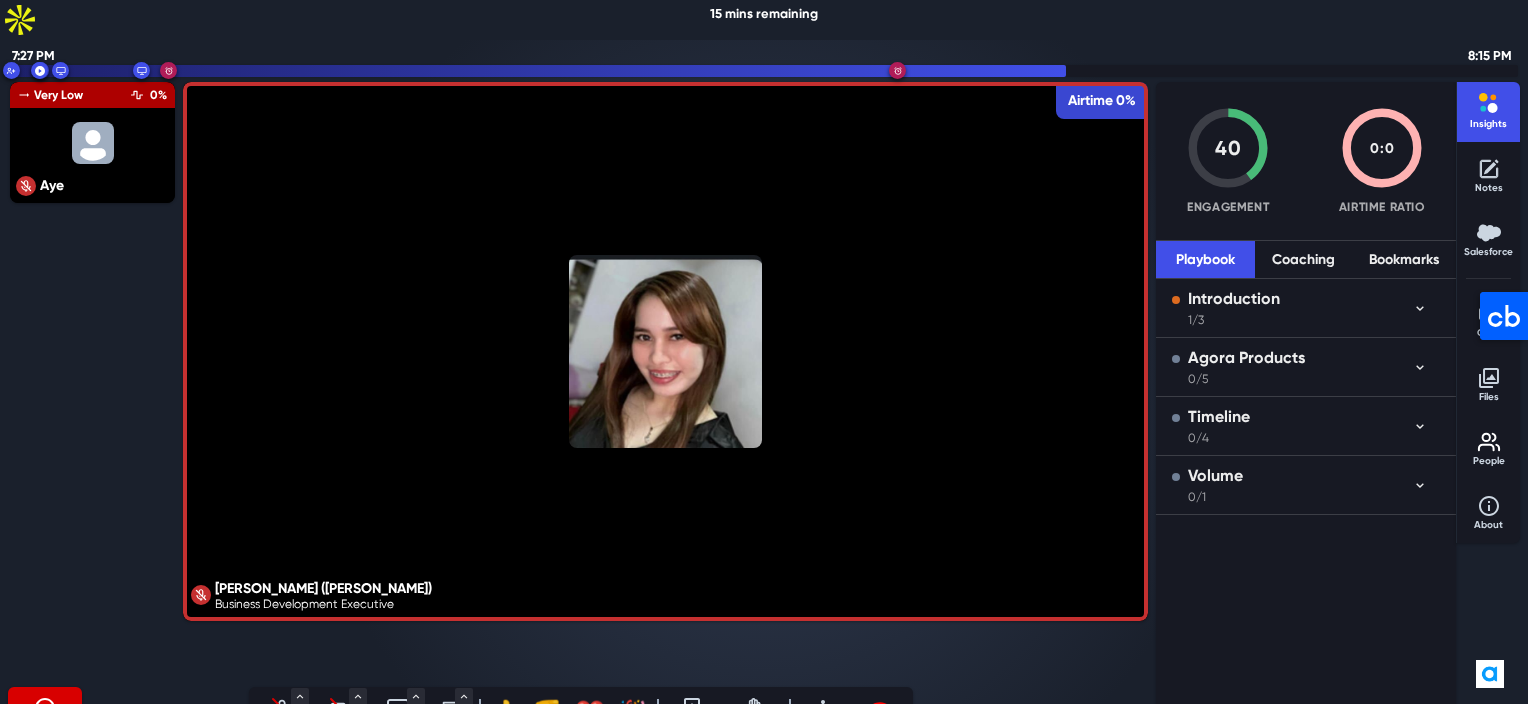click 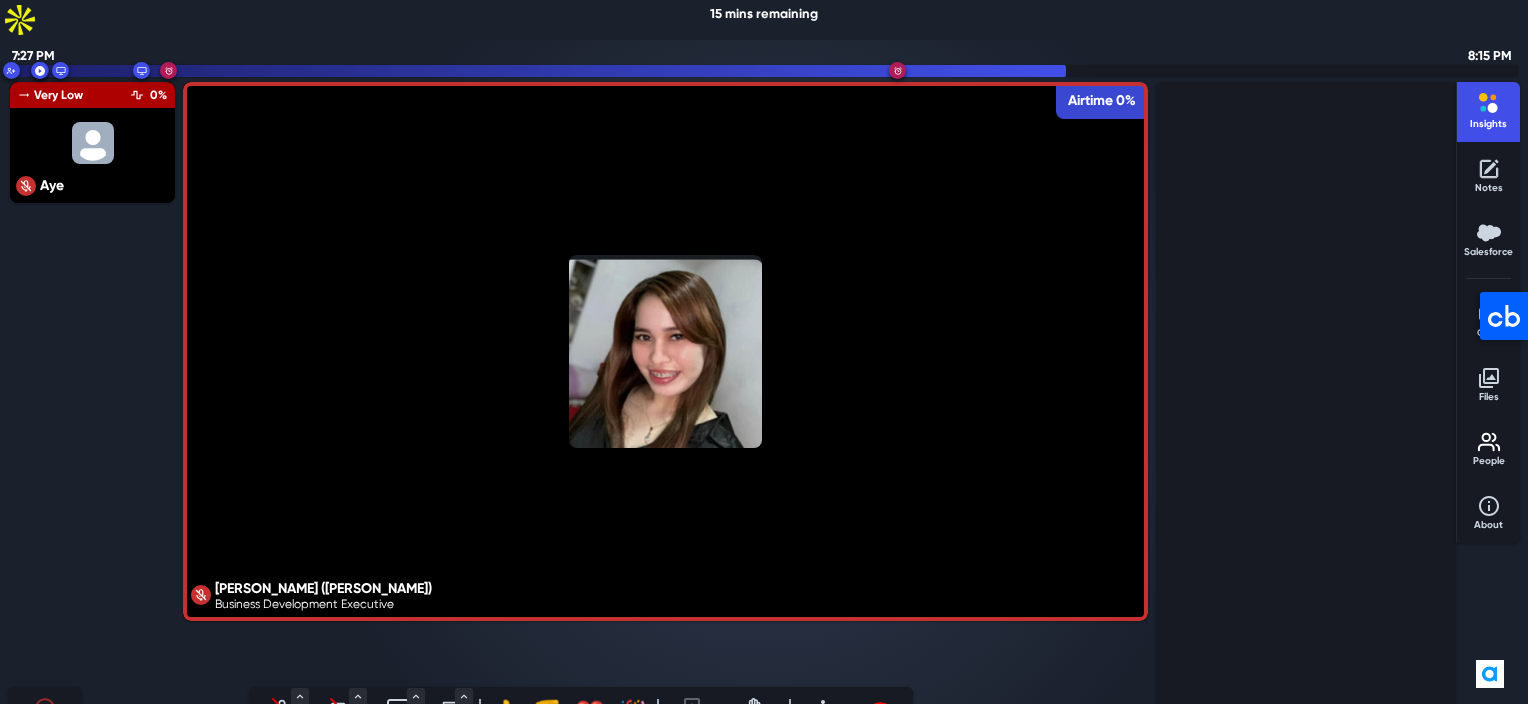 click 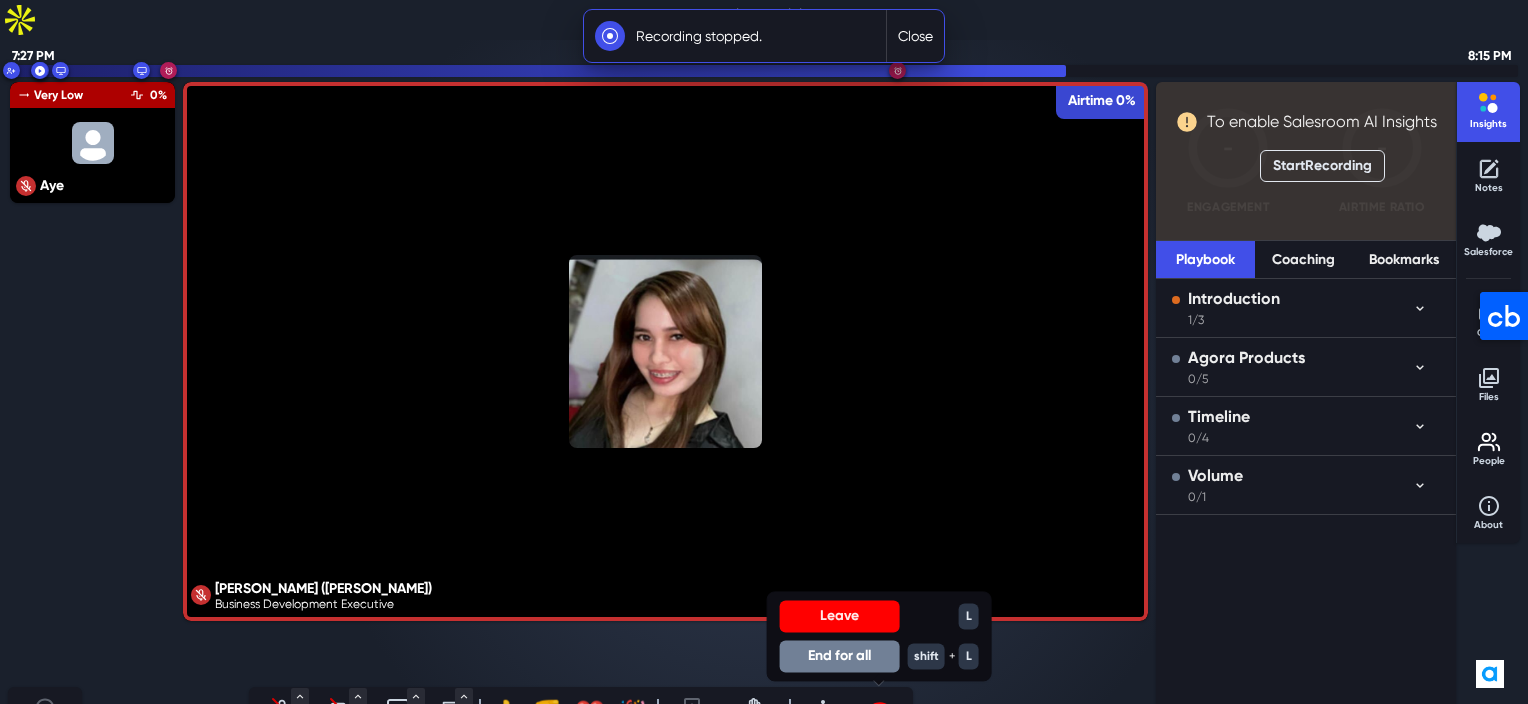 click on "End for all" at bounding box center [840, 656] 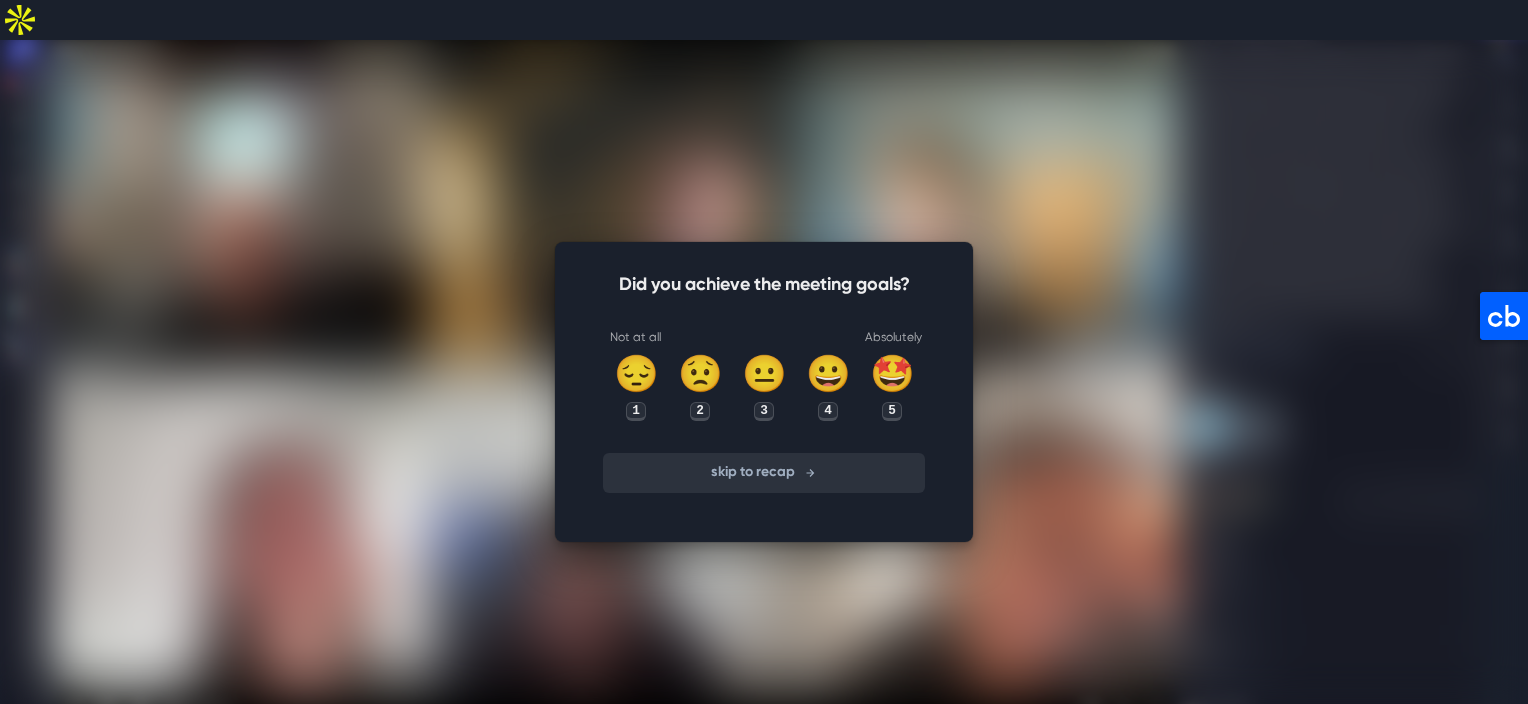 click on "skip to recap" at bounding box center (764, 473) 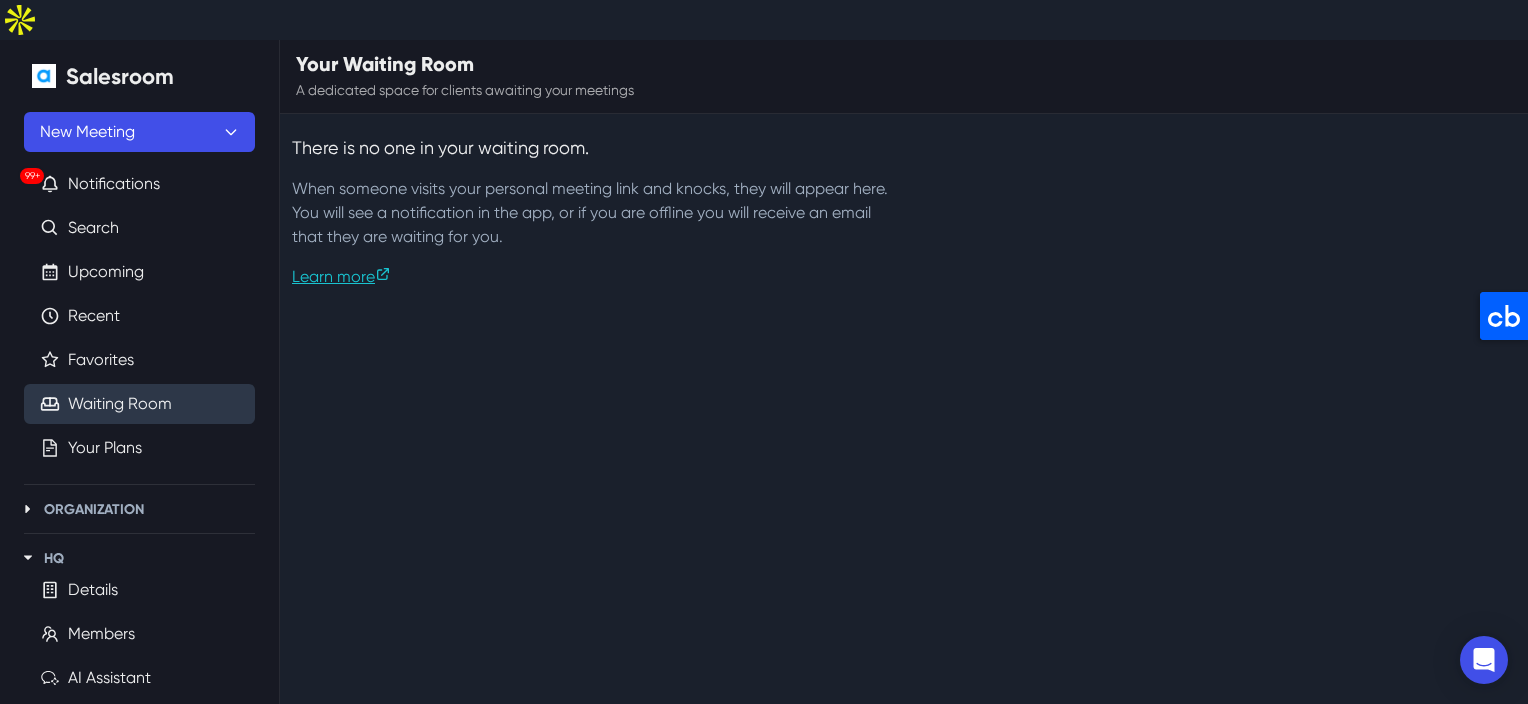 scroll, scrollTop: 0, scrollLeft: 0, axis: both 